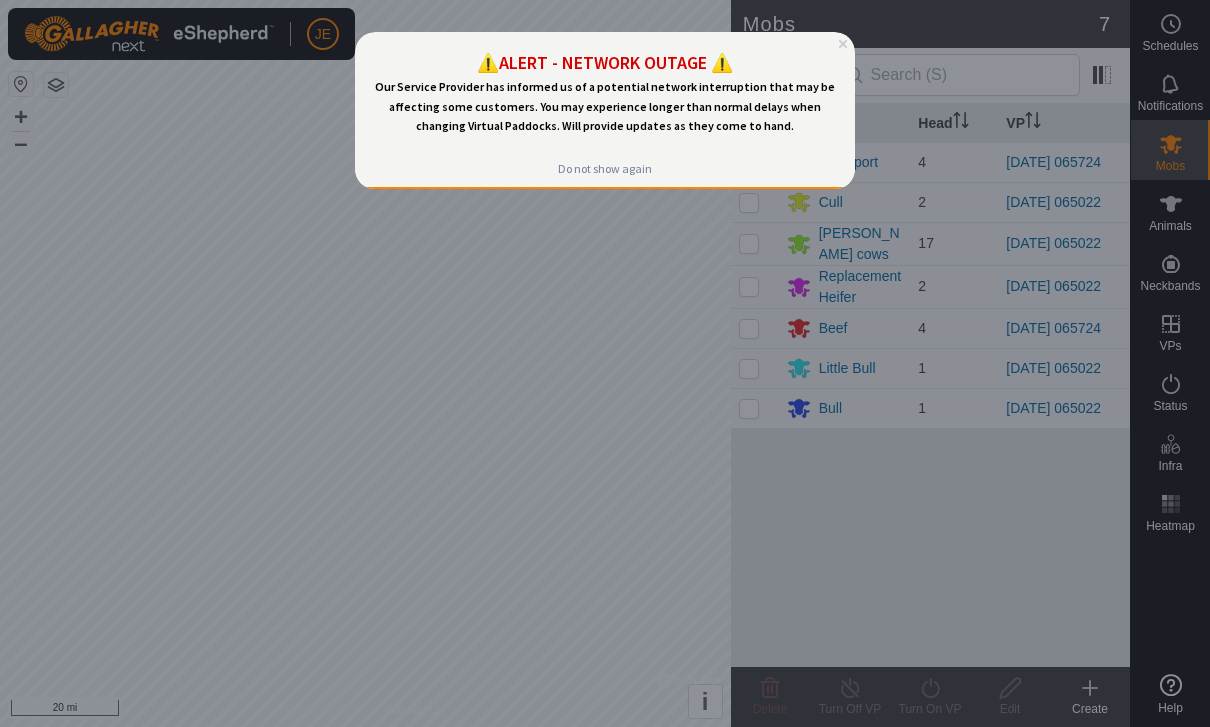 scroll, scrollTop: 0, scrollLeft: 0, axis: both 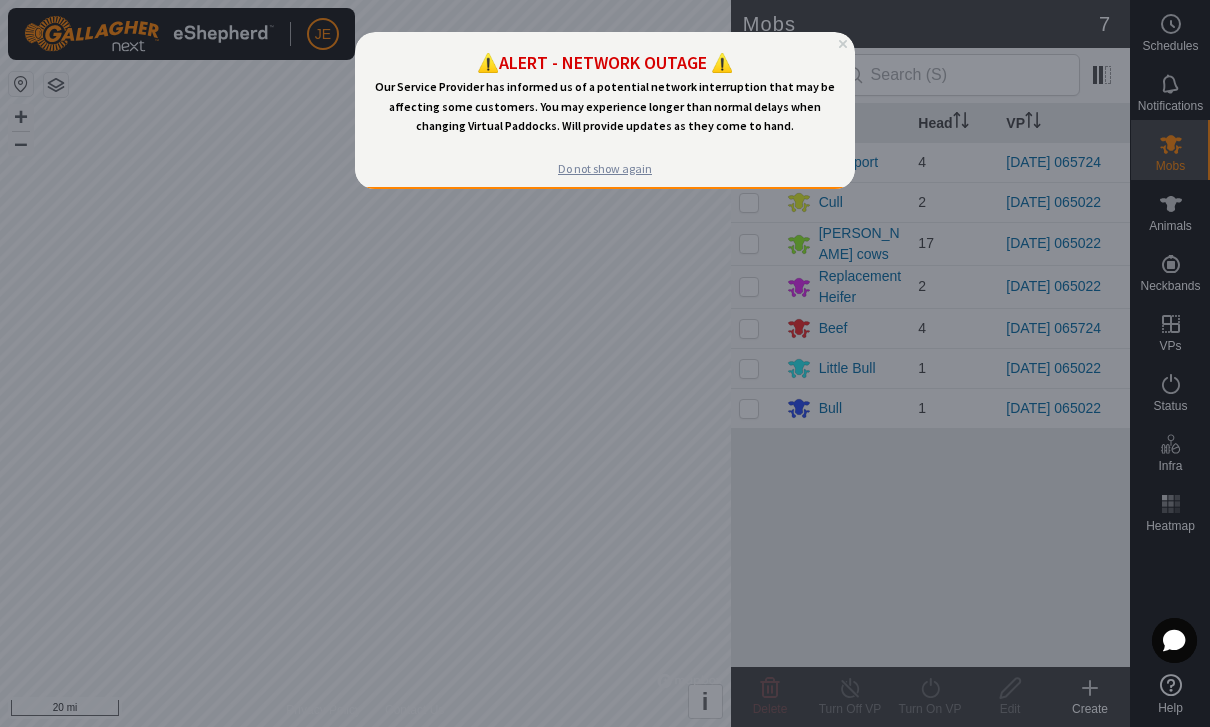 click on "Do not show again" at bounding box center [605, 169] 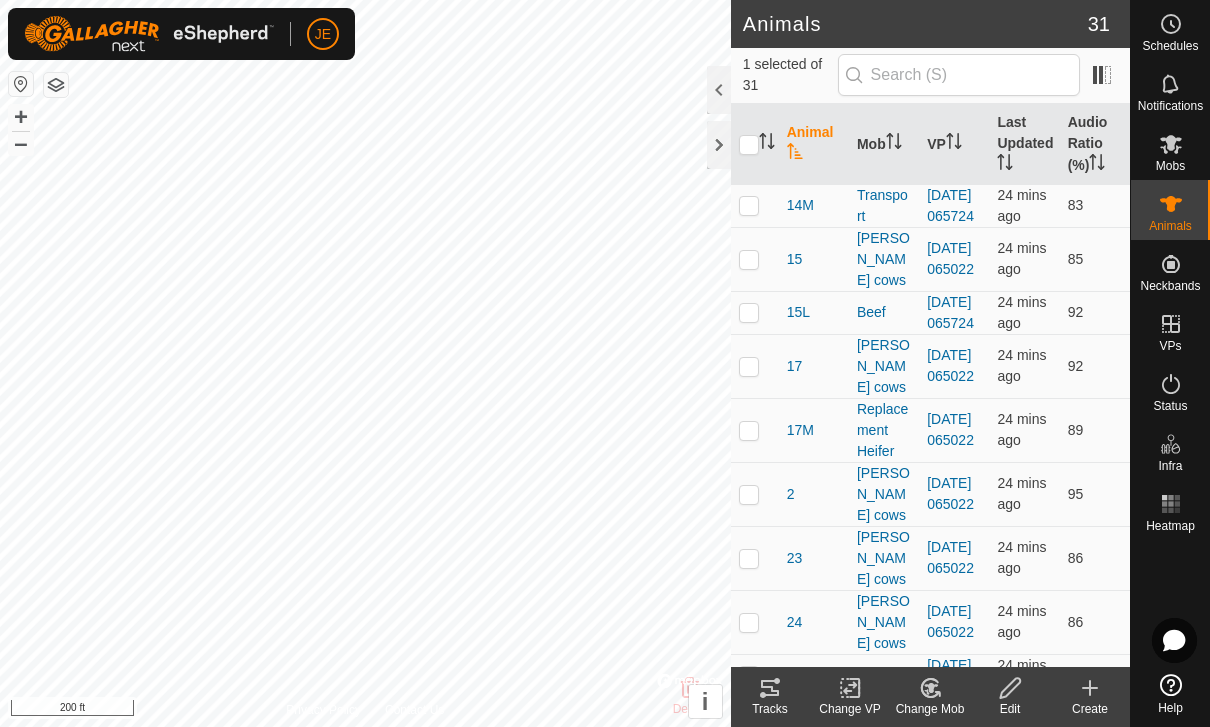 click 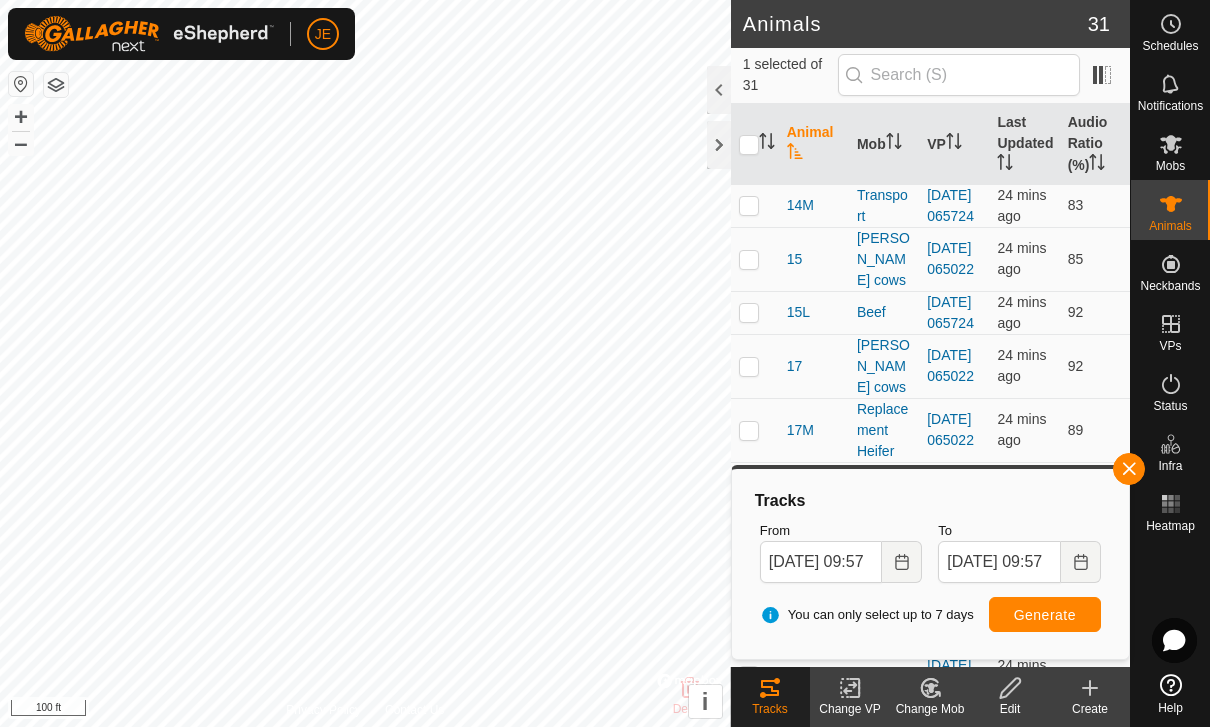 checkbox on "true" 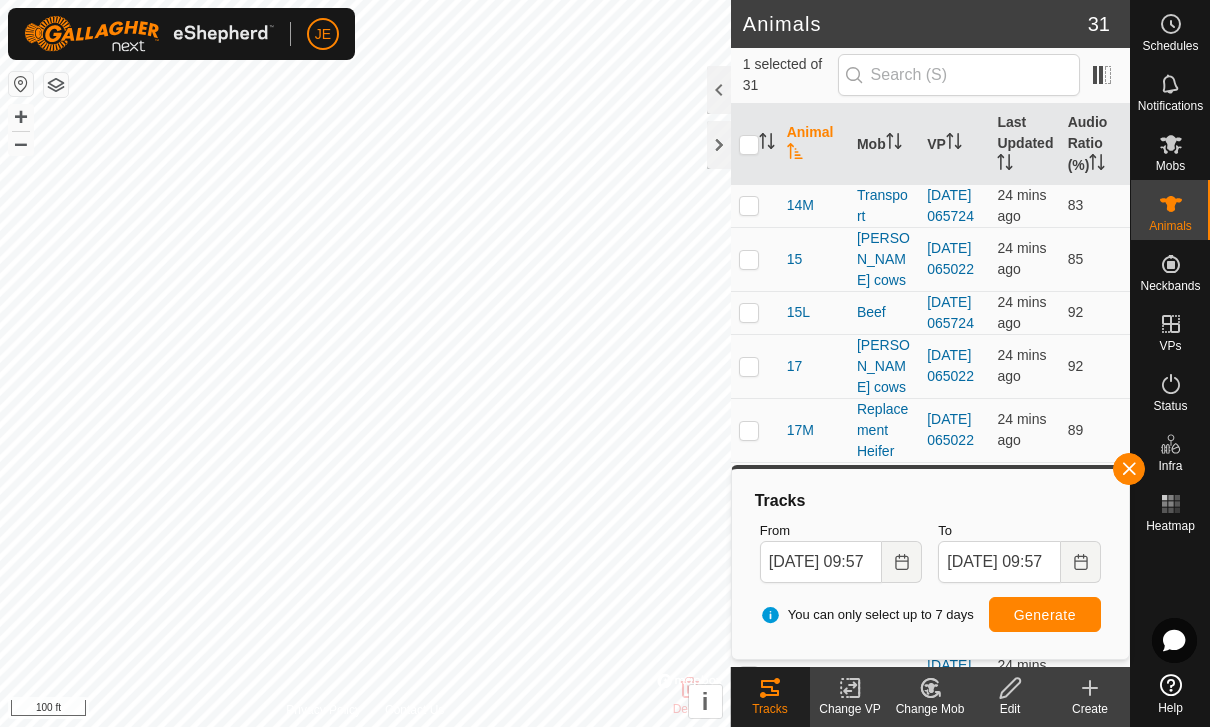 checkbox on "false" 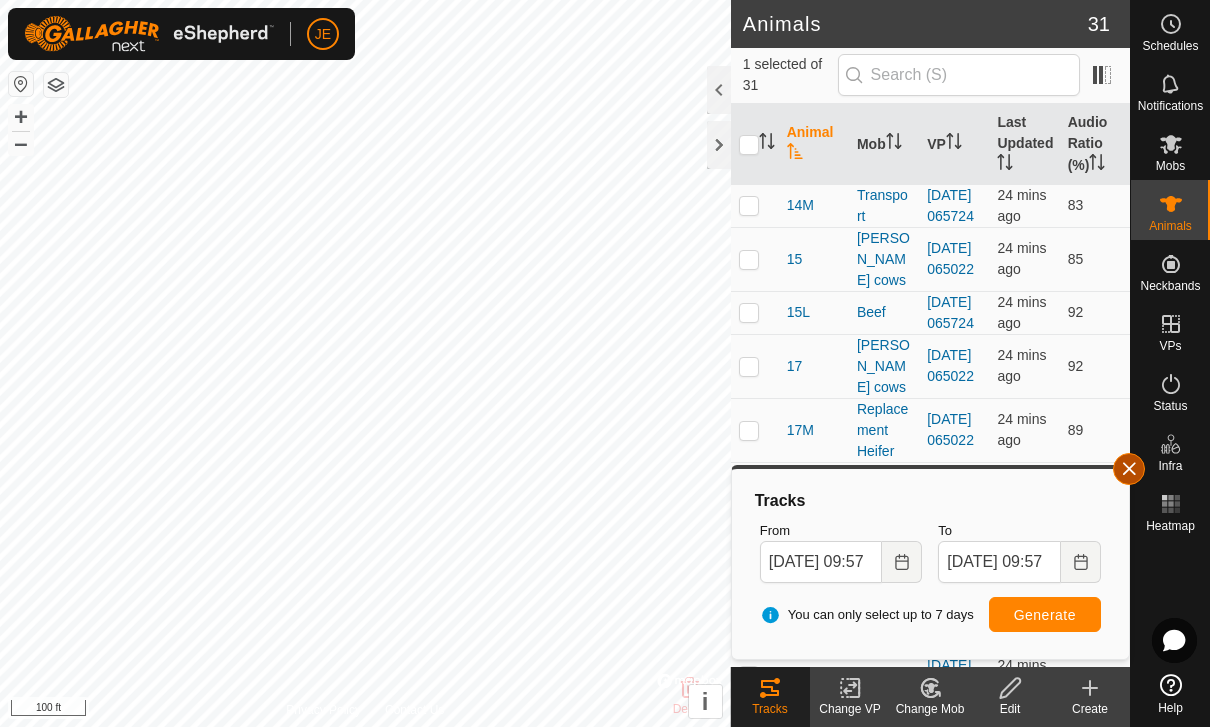 click at bounding box center [1129, 469] 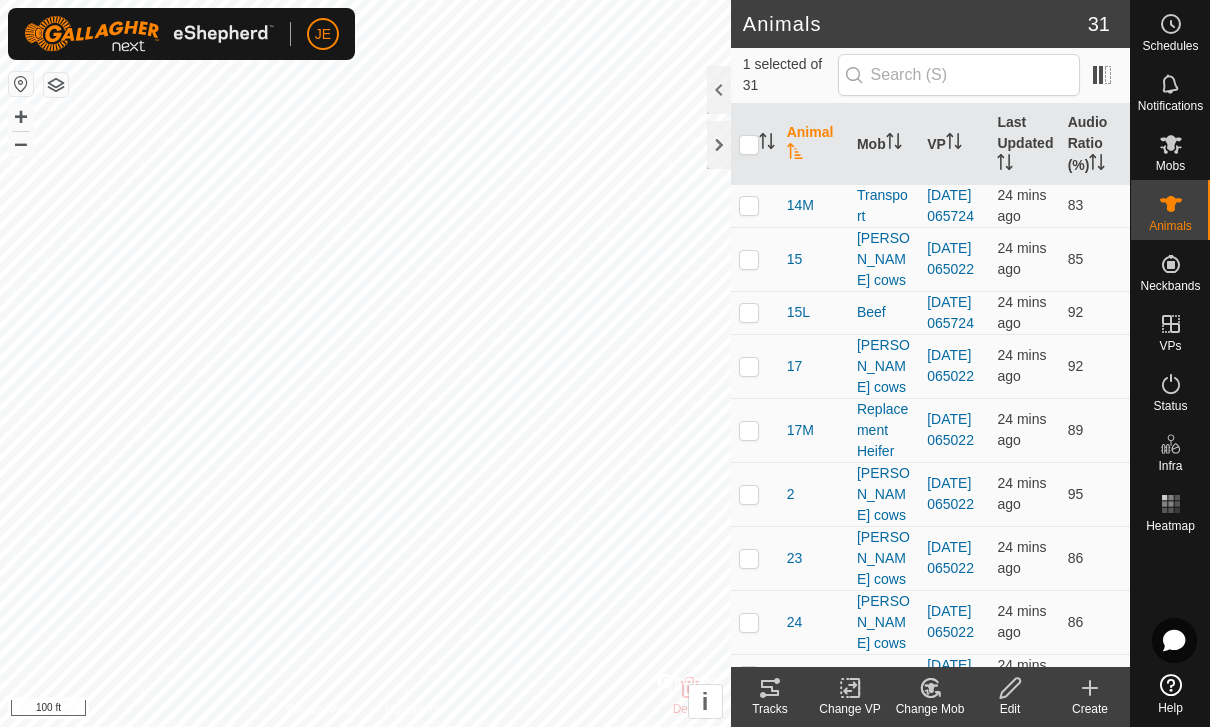 click 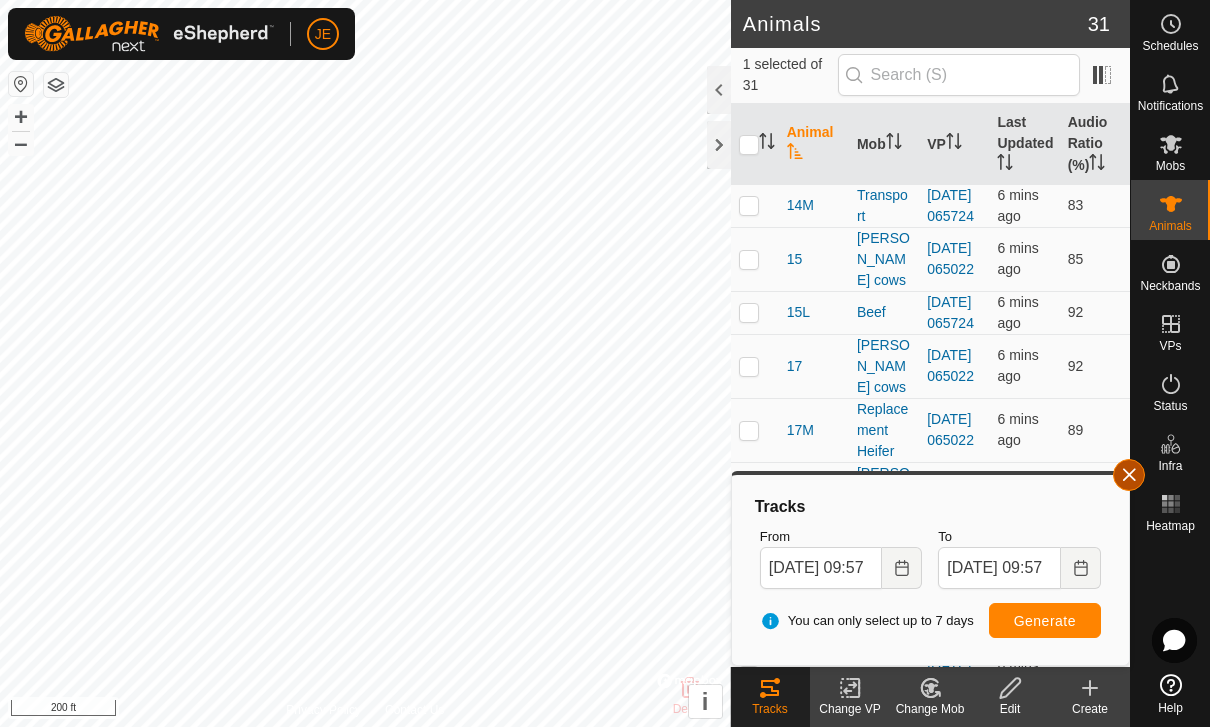 click at bounding box center [1129, 475] 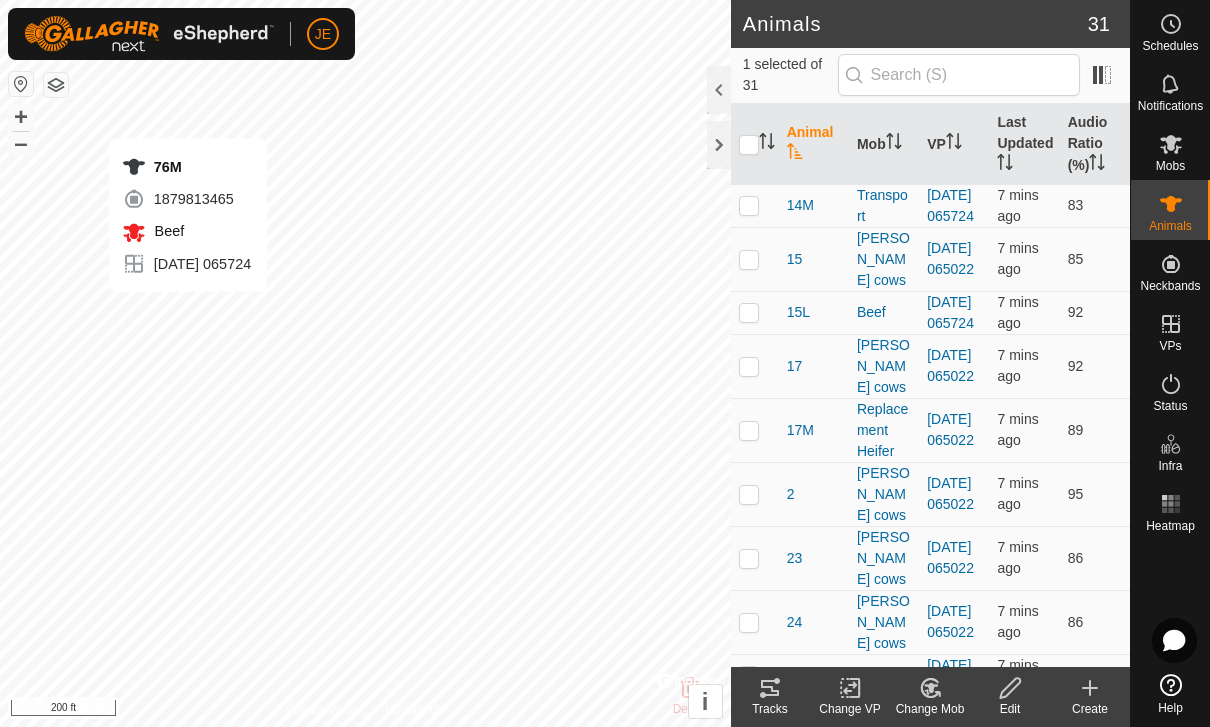 checkbox on "true" 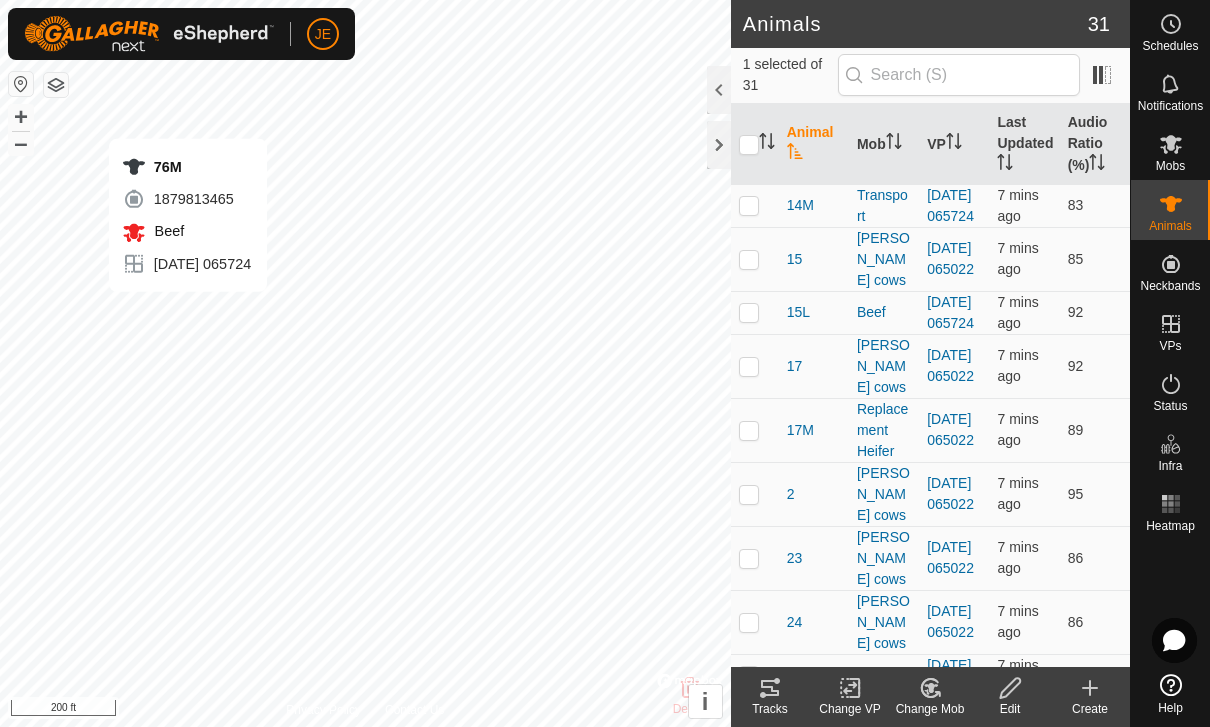 checkbox on "false" 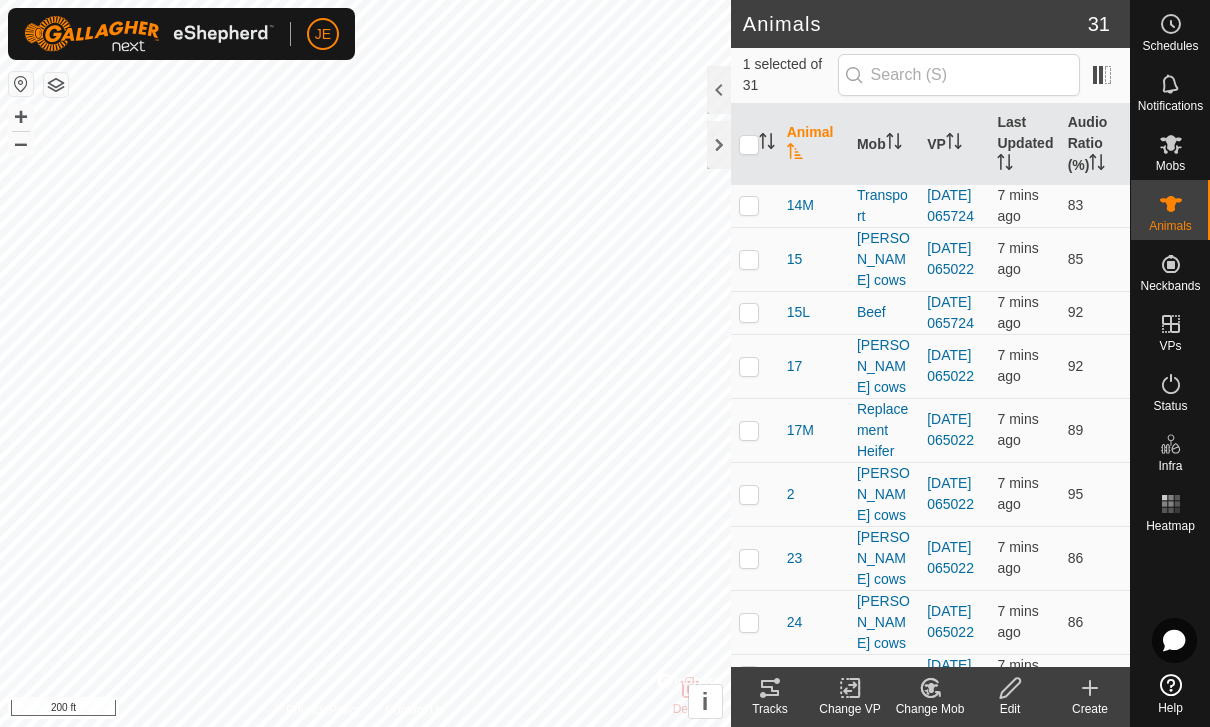 checkbox on "false" 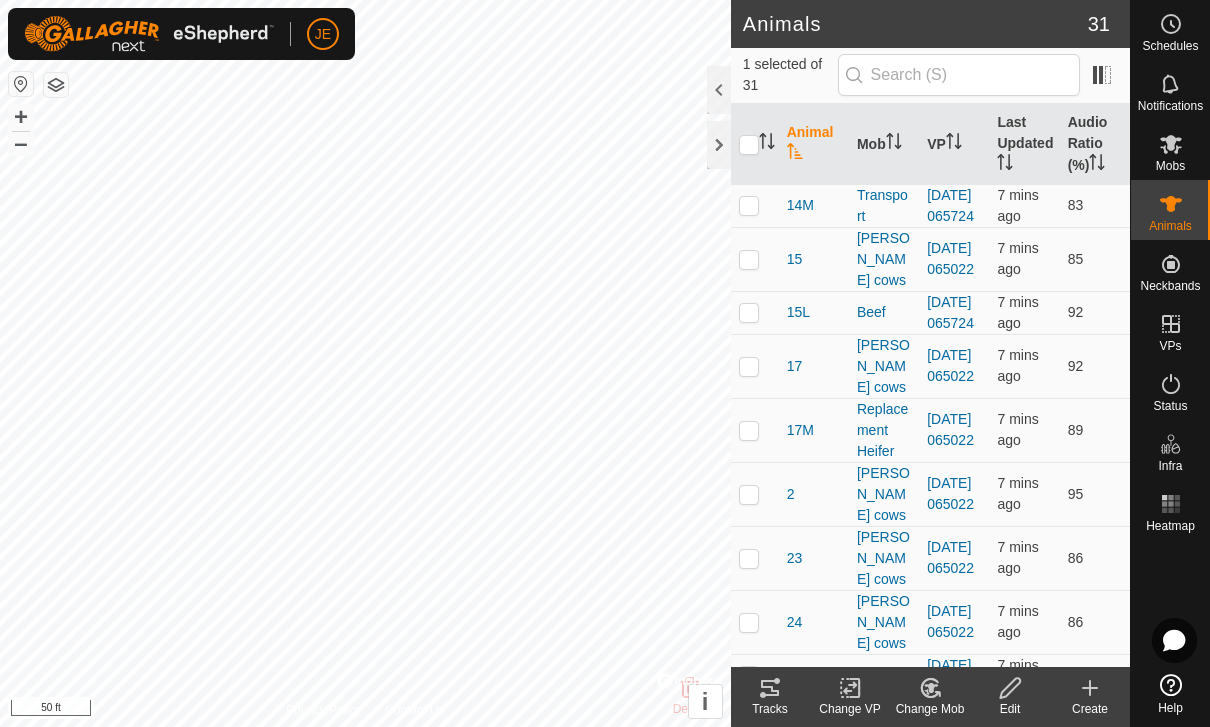 checkbox on "false" 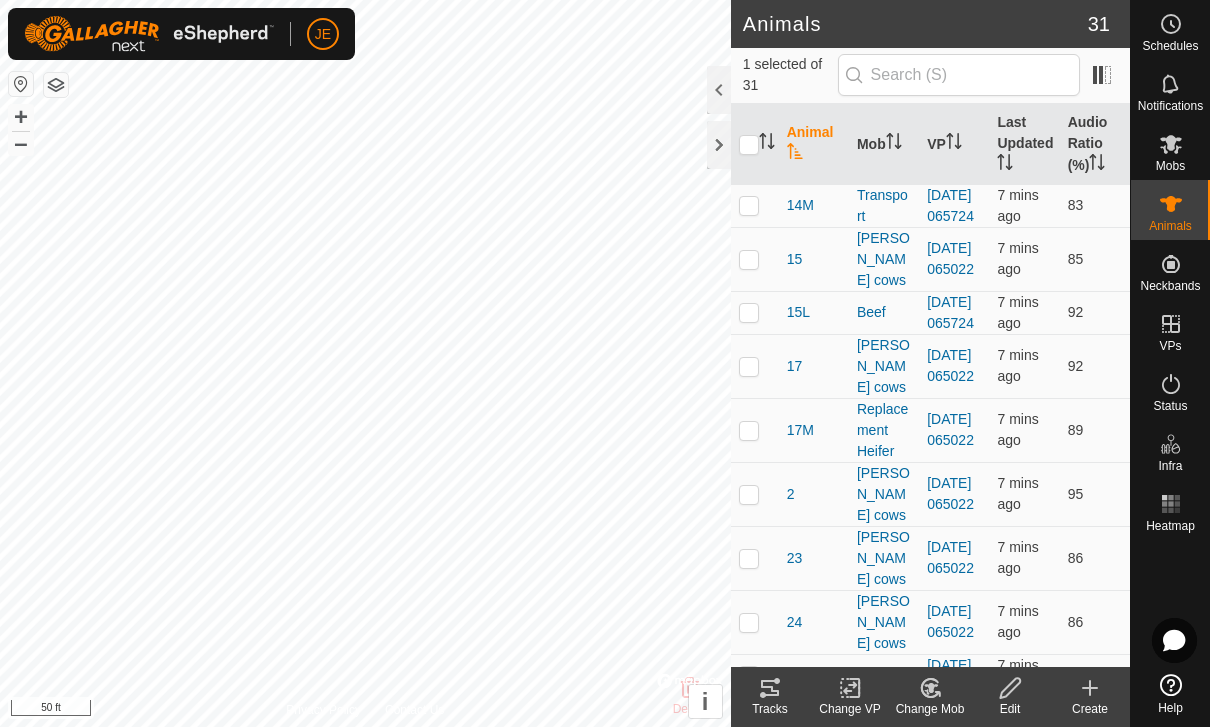 checkbox on "true" 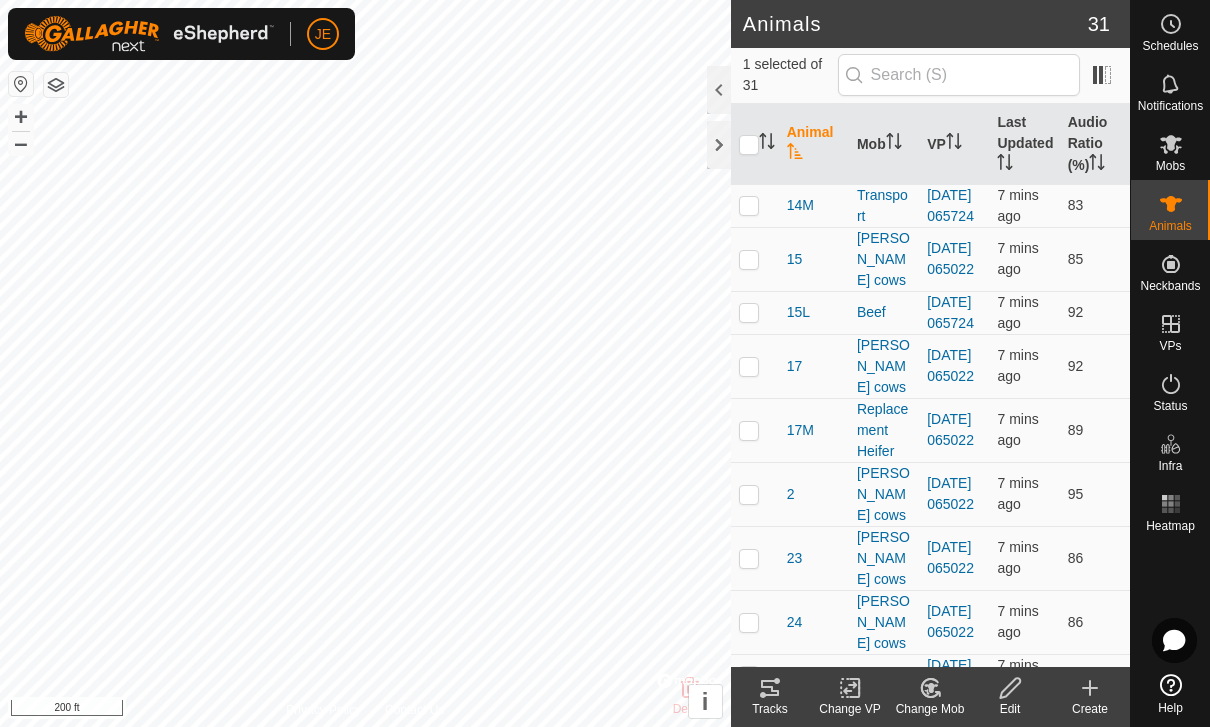 click 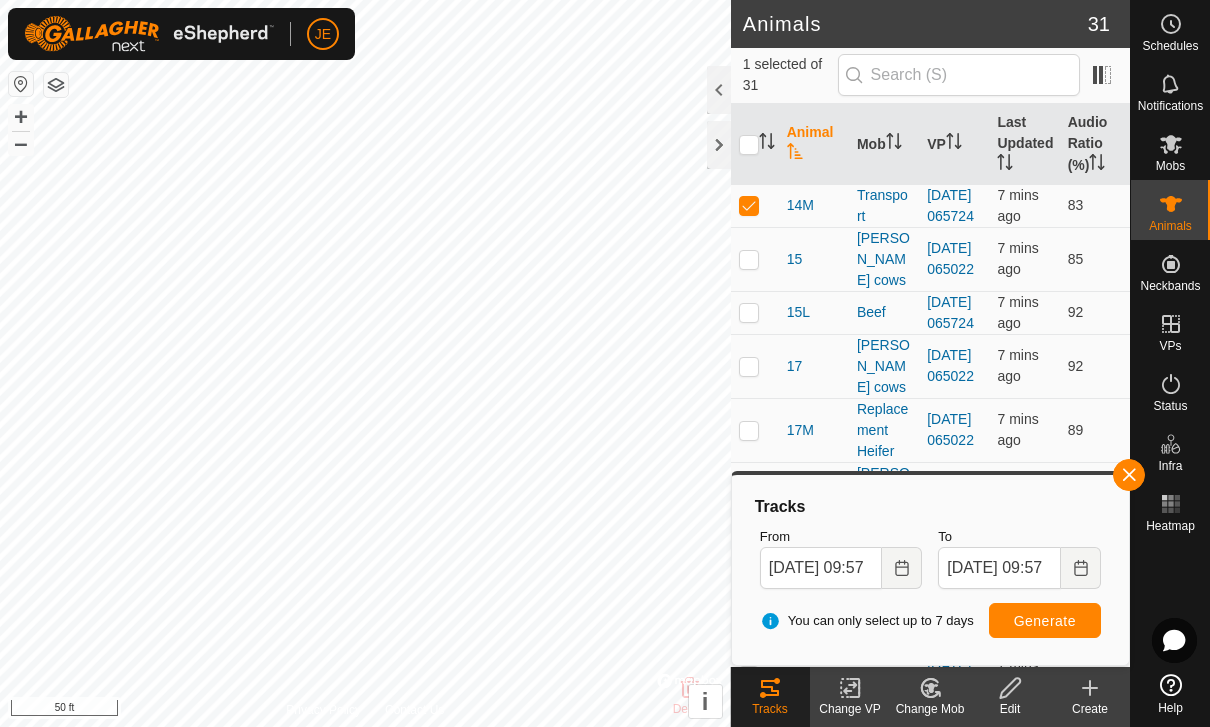 checkbox on "true" 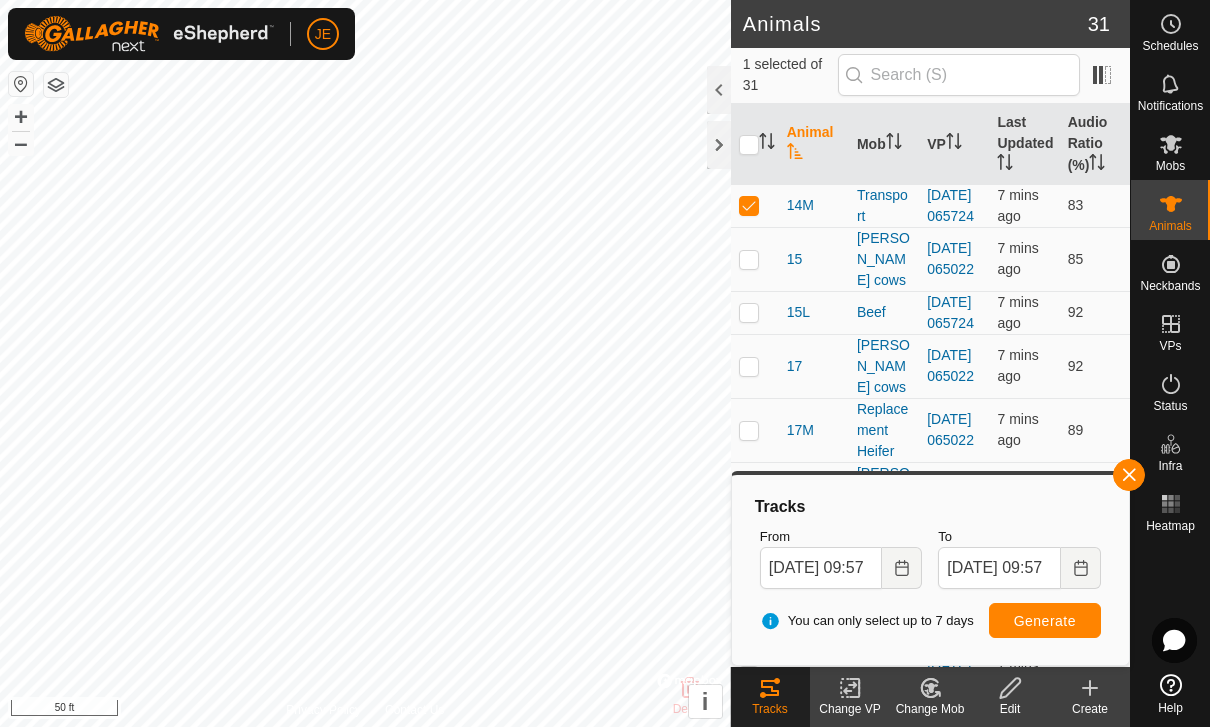 checkbox on "false" 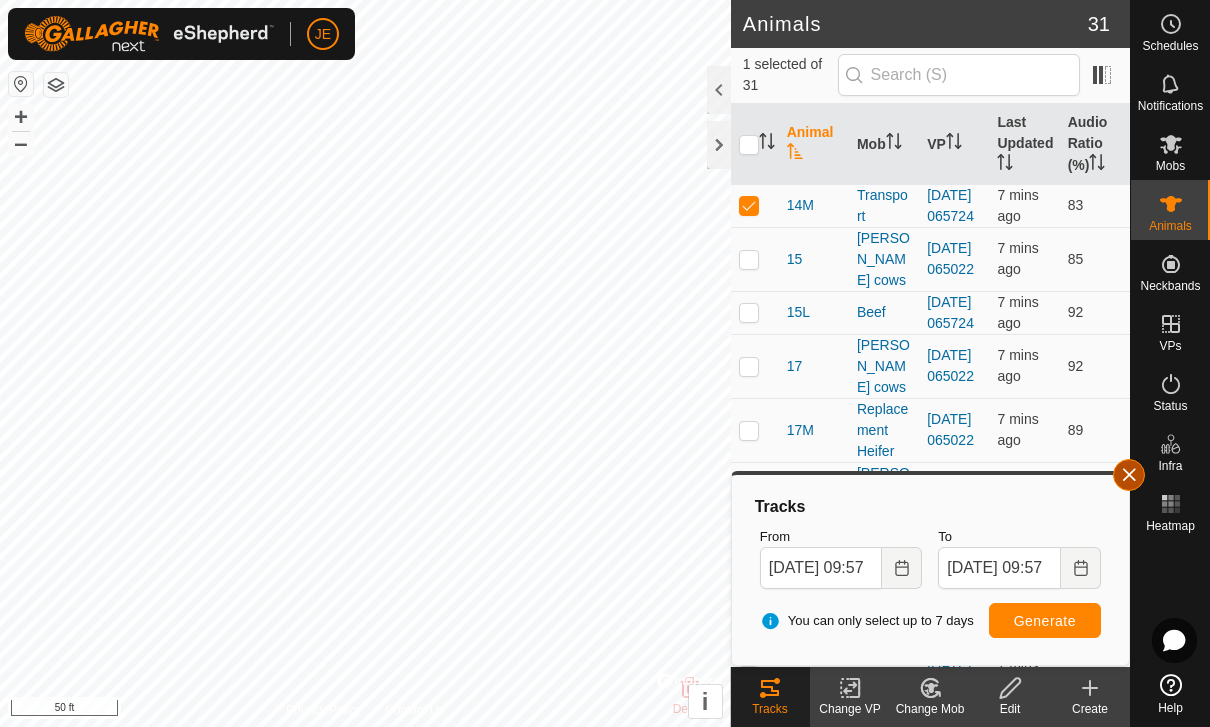 click at bounding box center [1129, 475] 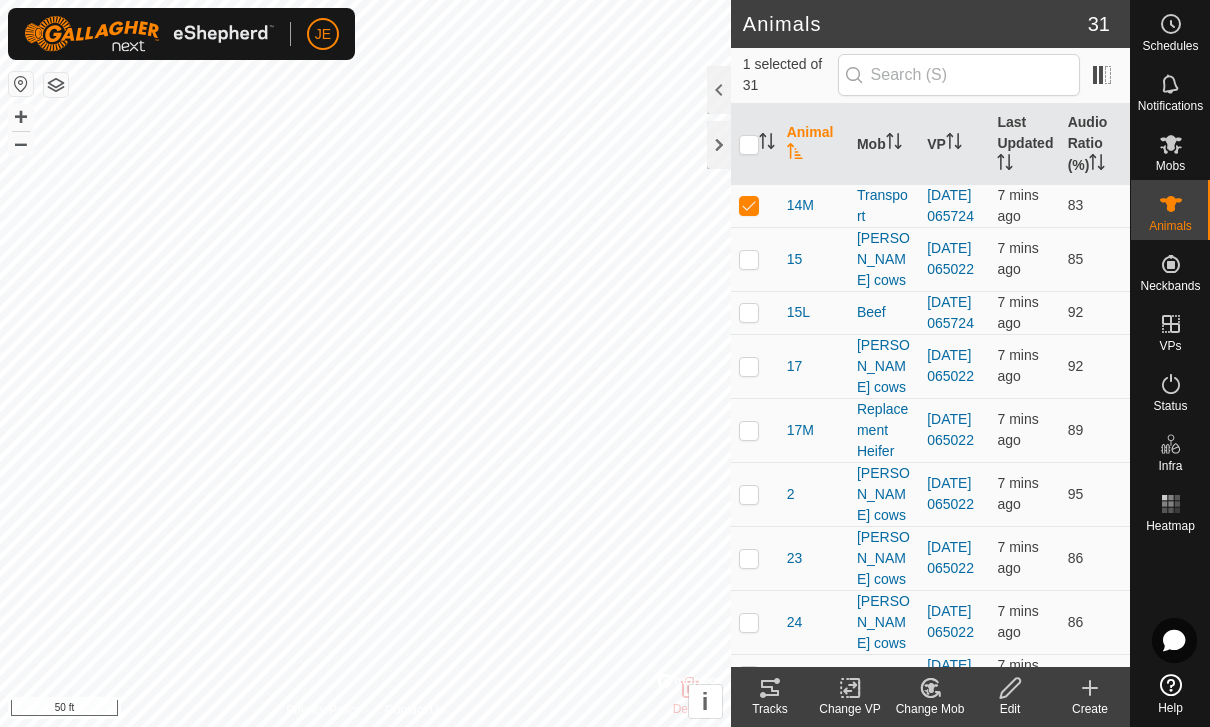 click 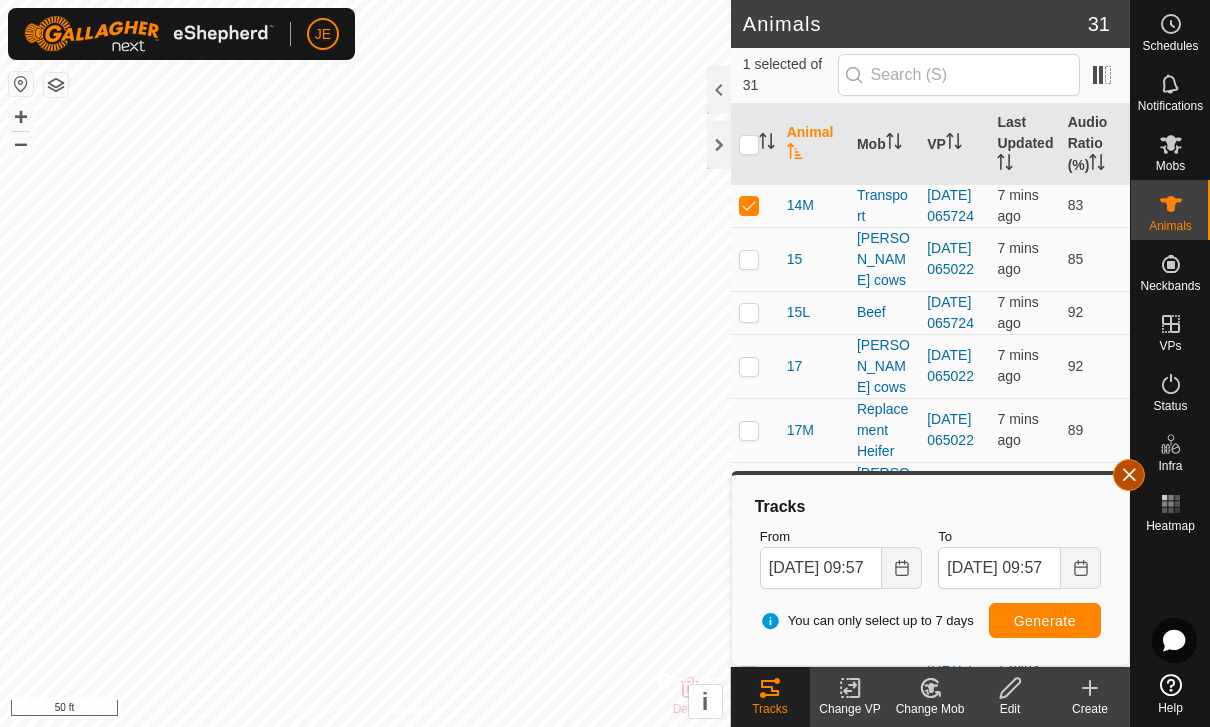 click at bounding box center [1129, 475] 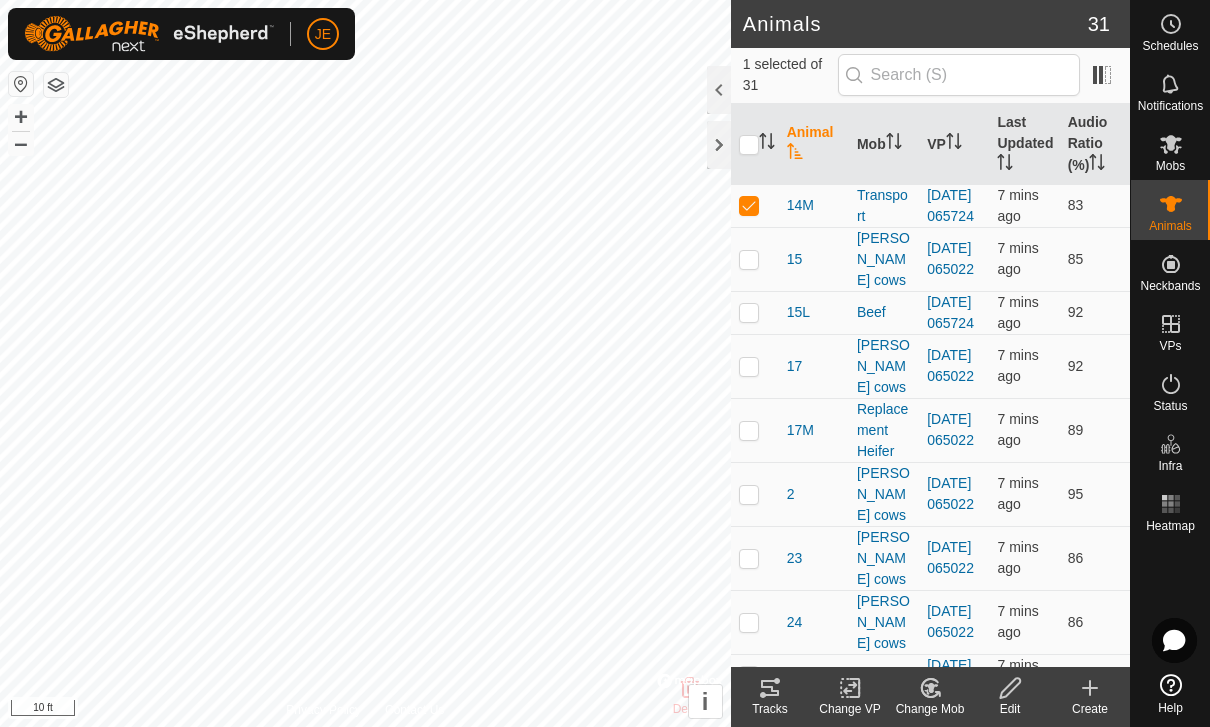 checkbox on "false" 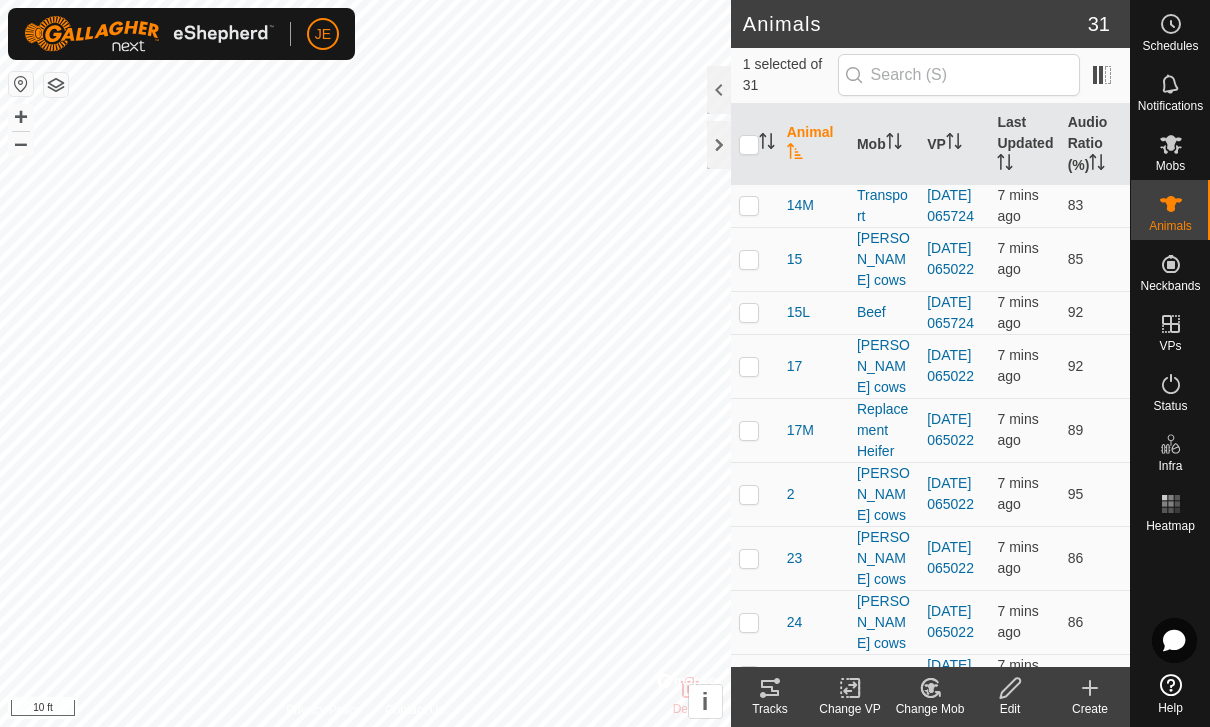 checkbox on "false" 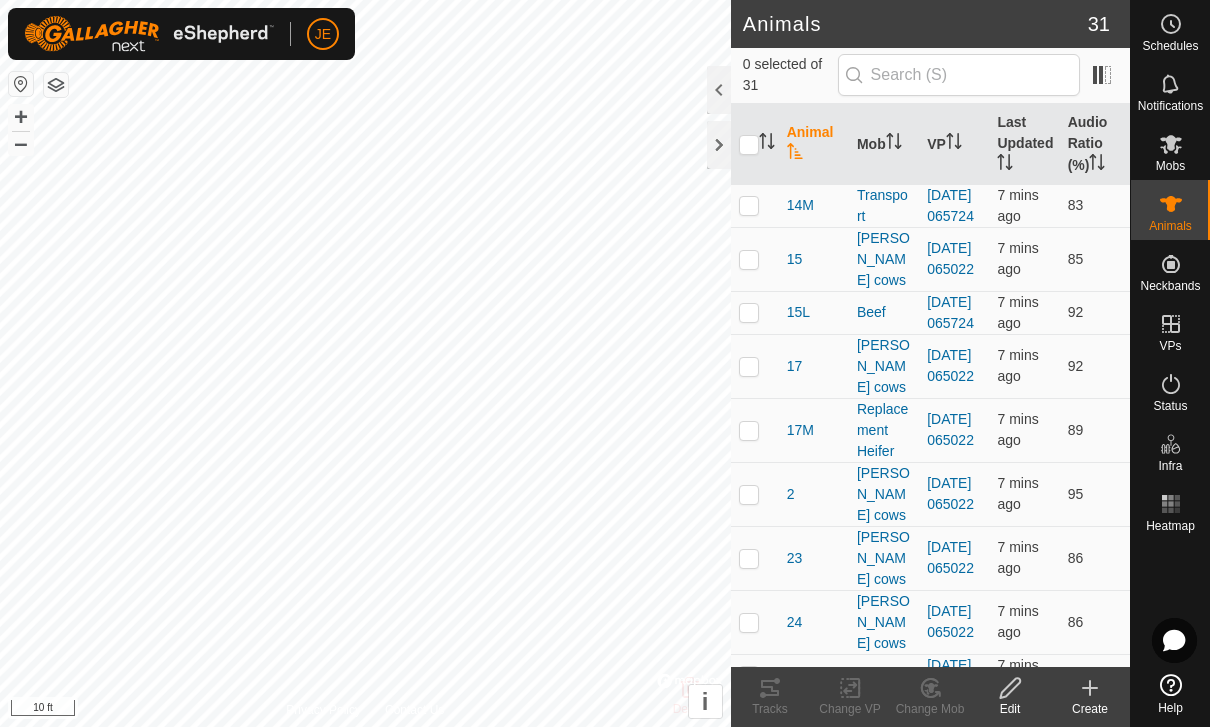 checkbox on "true" 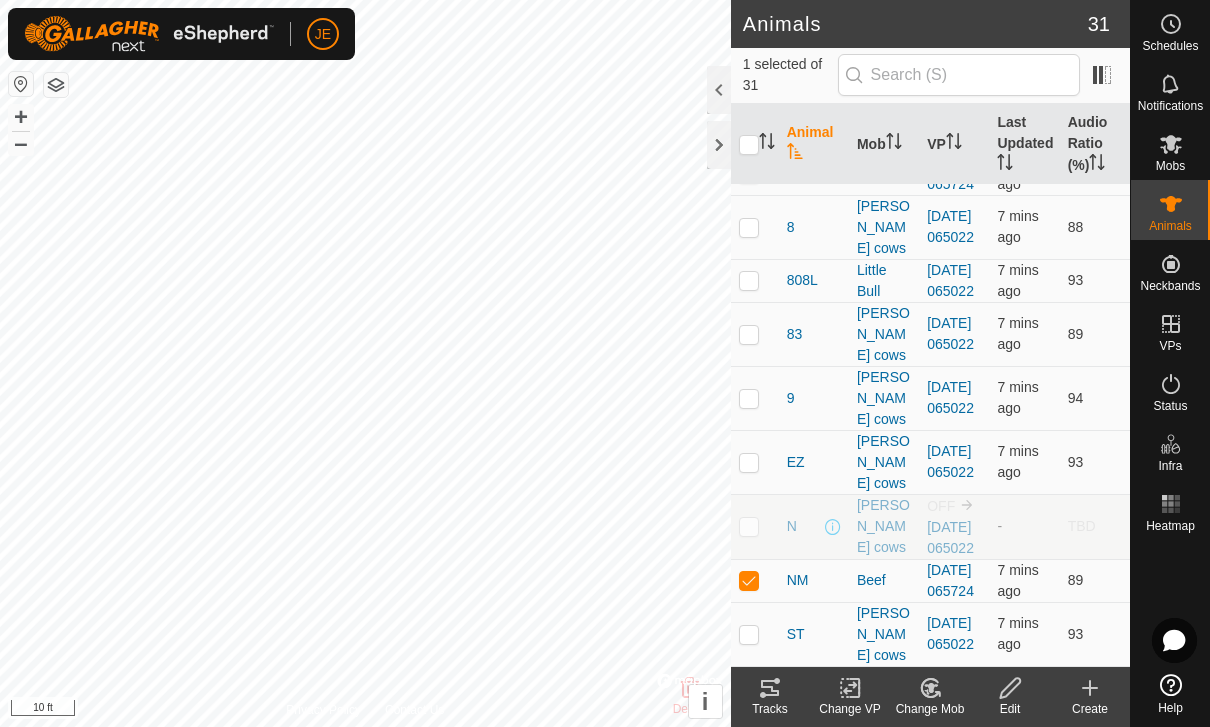 scroll, scrollTop: 1524, scrollLeft: 0, axis: vertical 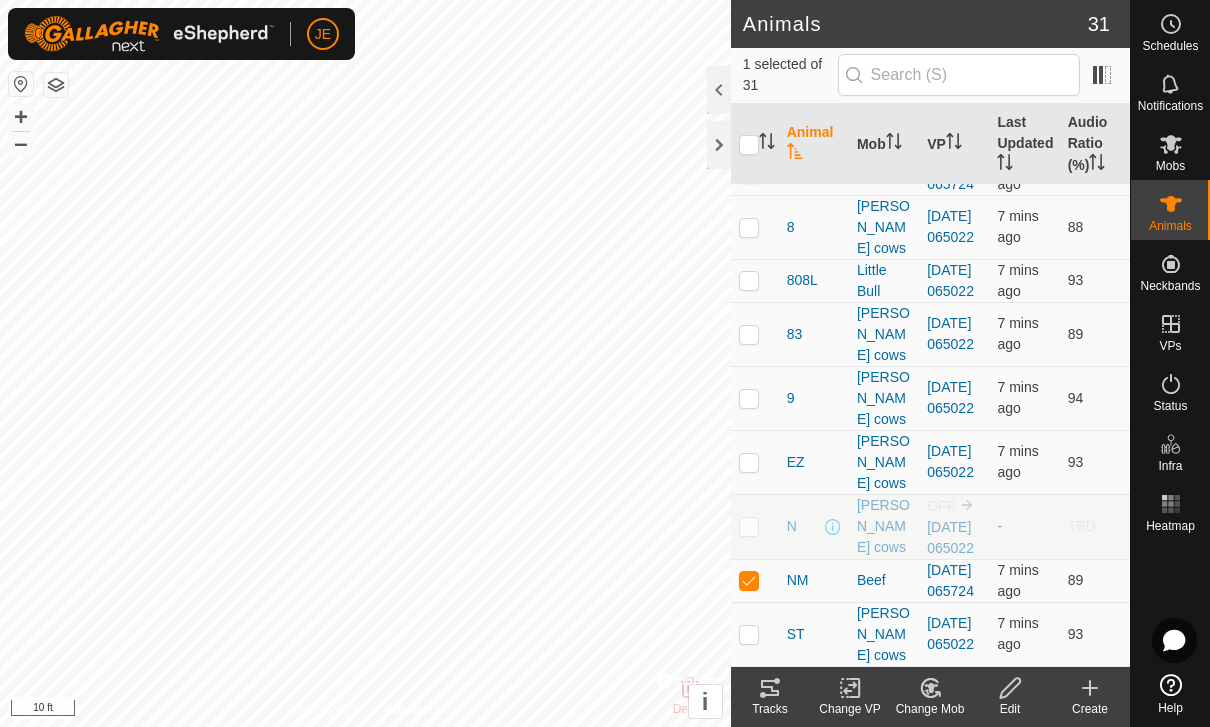 checkbox on "false" 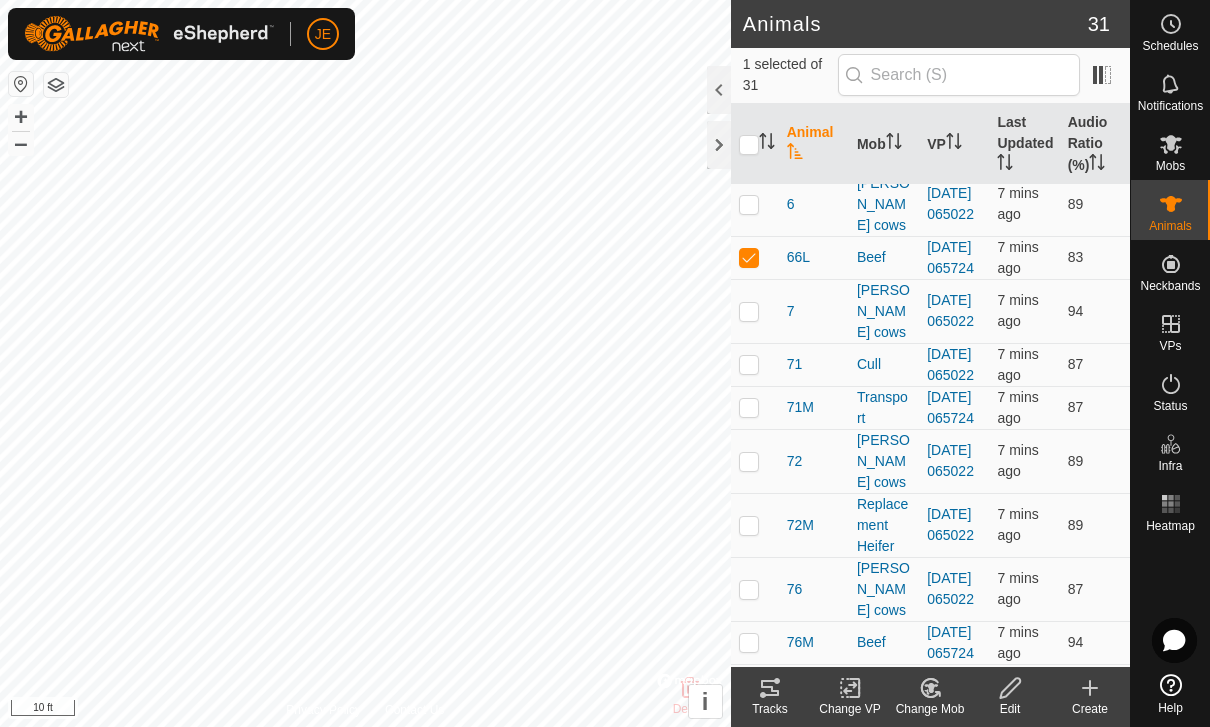 scroll, scrollTop: 736, scrollLeft: 0, axis: vertical 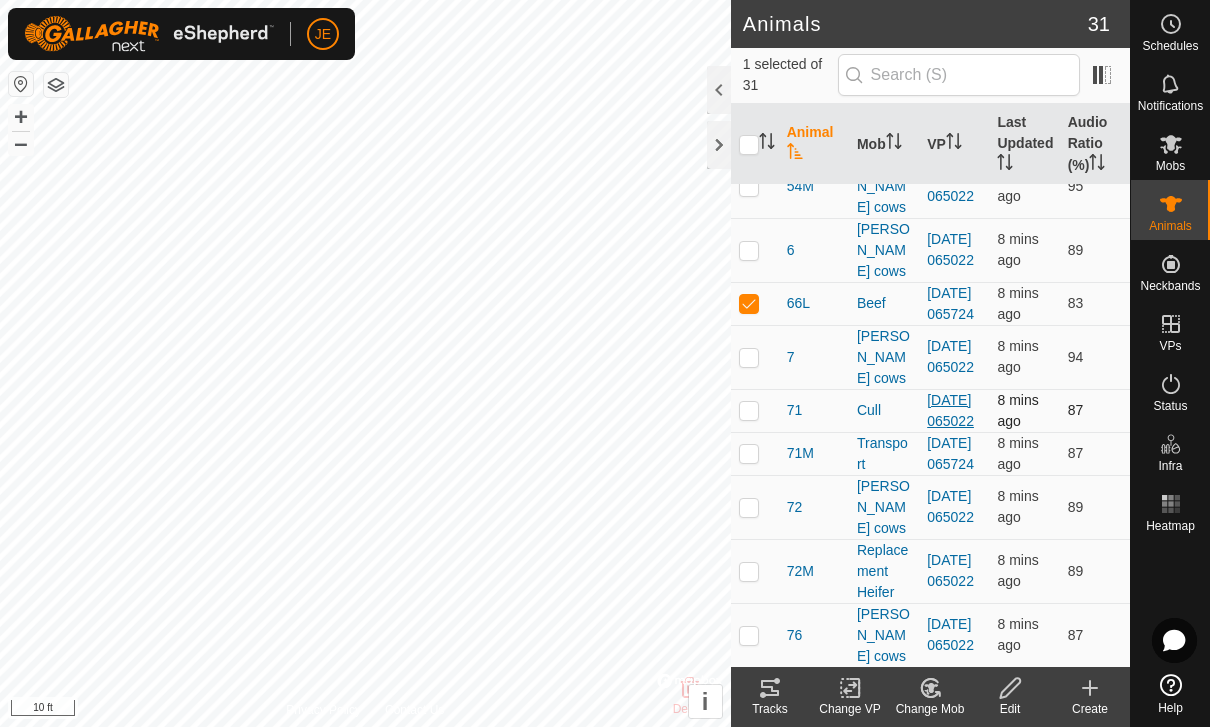checkbox on "false" 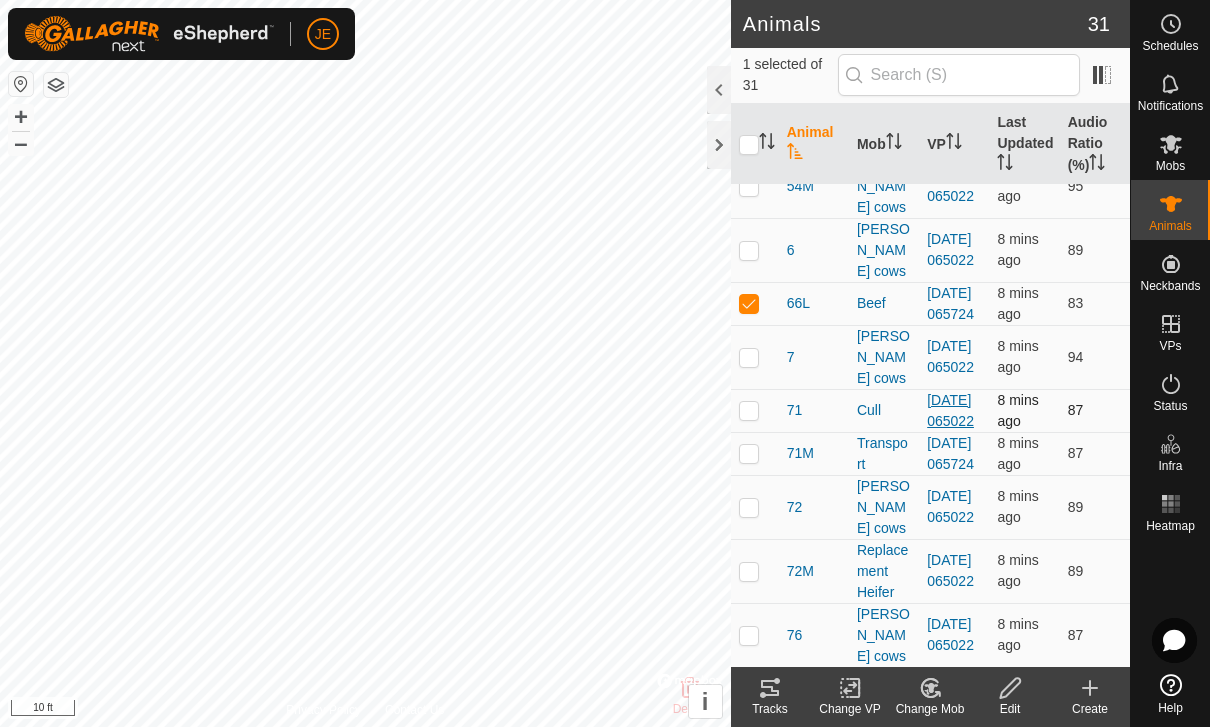 checkbox on "true" 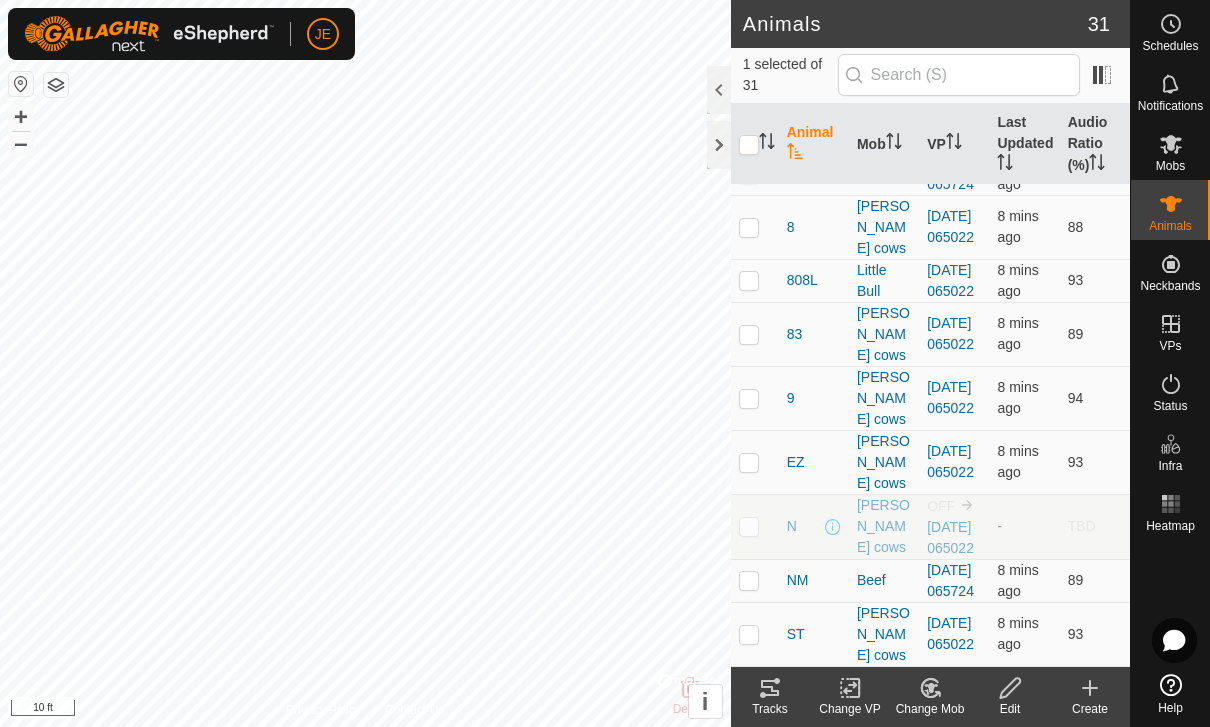 scroll, scrollTop: 1328, scrollLeft: 0, axis: vertical 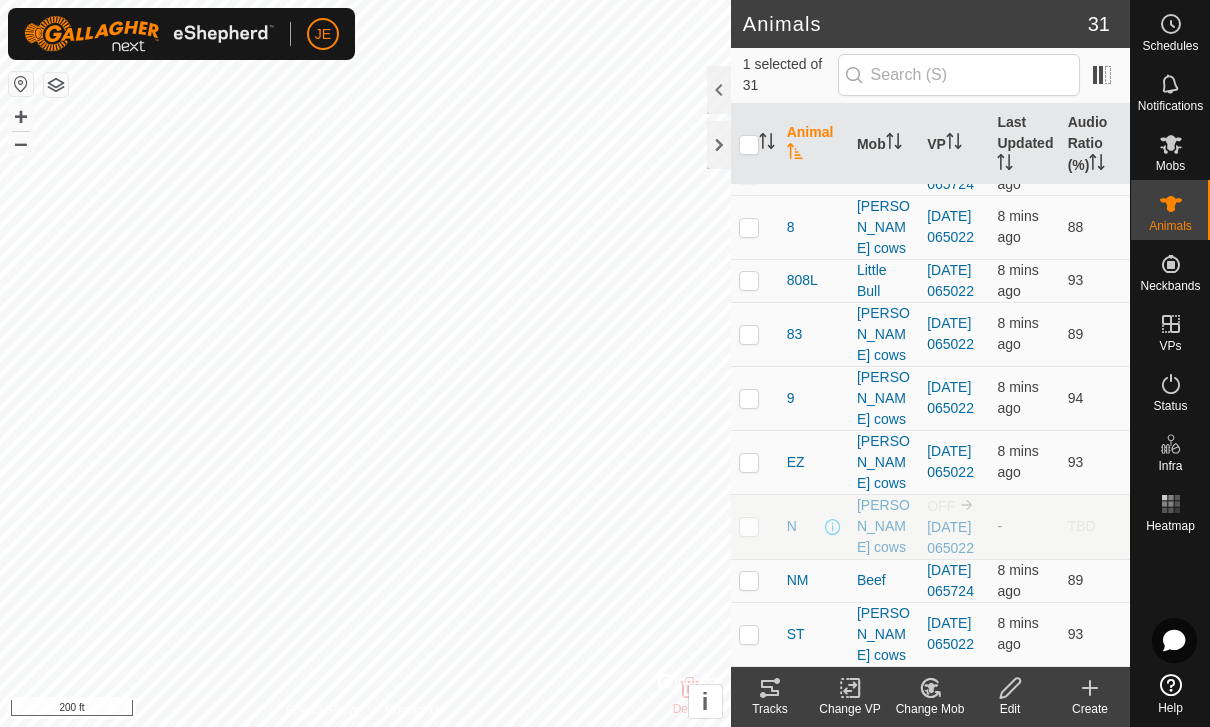 click on "Tracks" 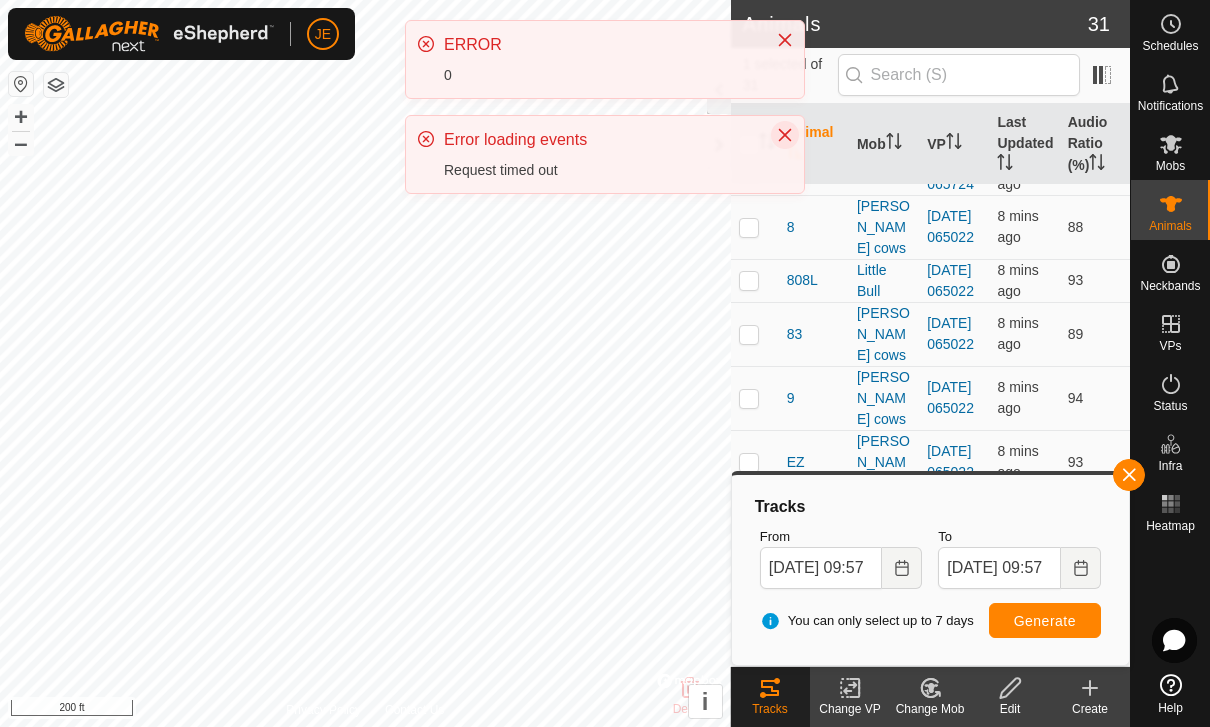 click 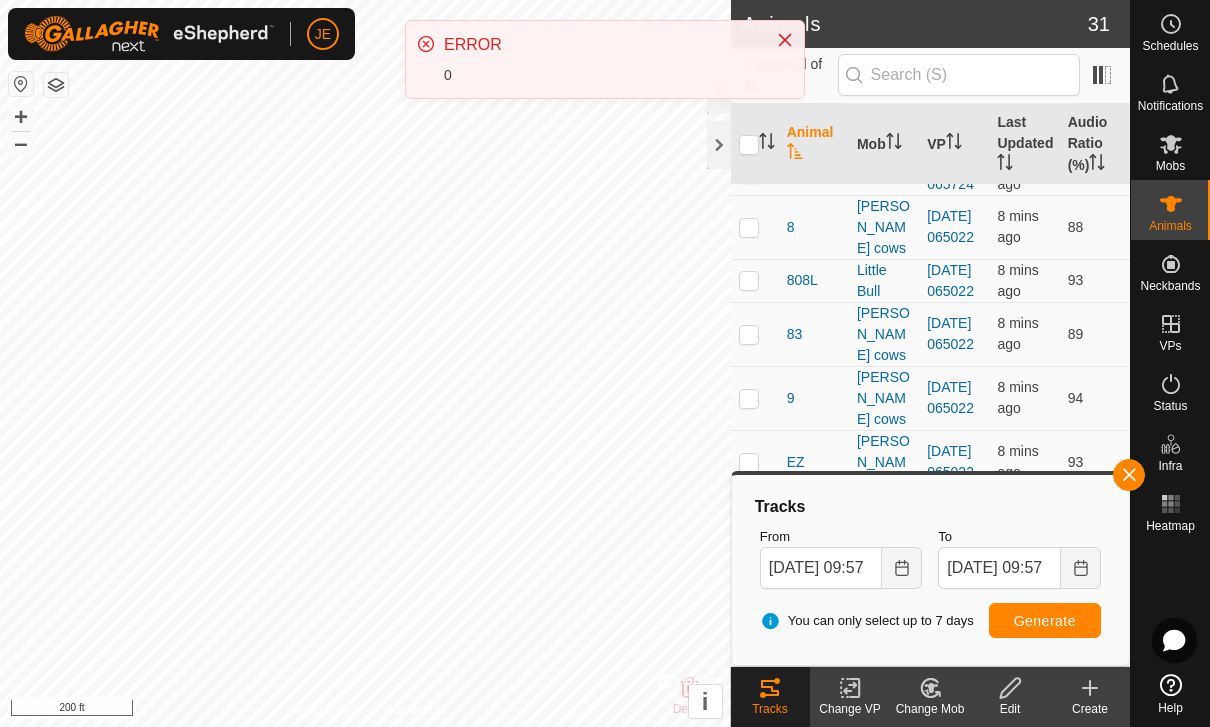 click 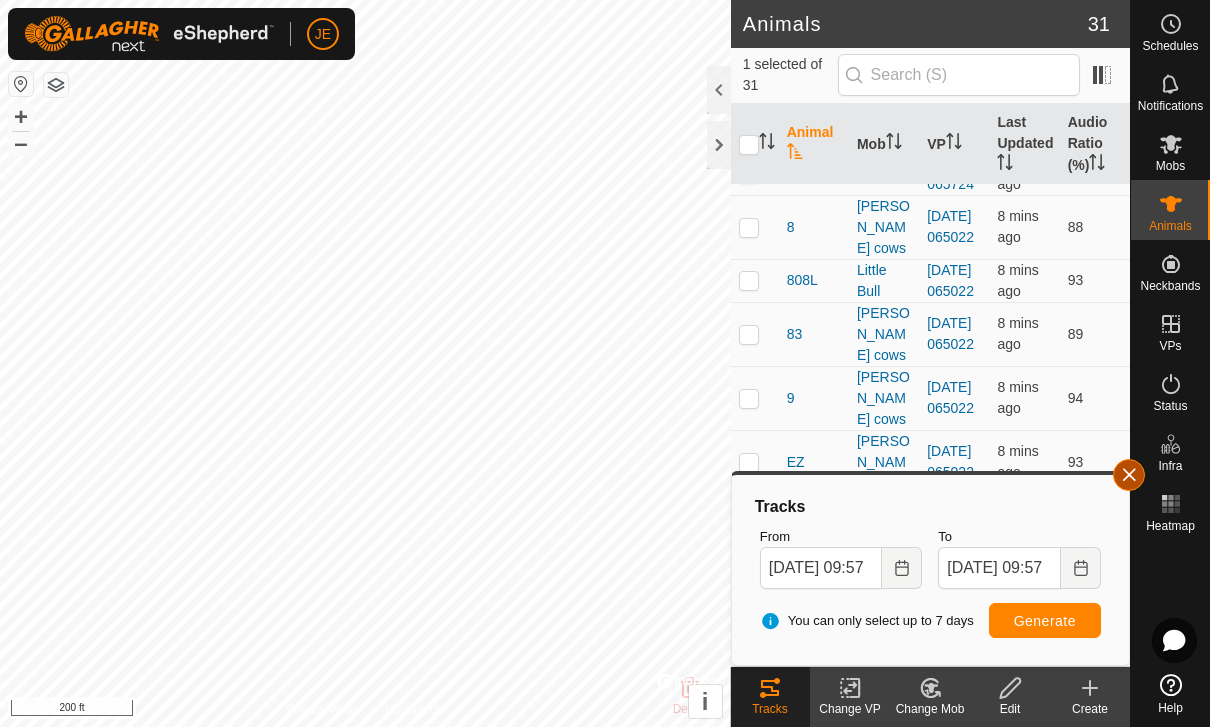 click at bounding box center (1129, 475) 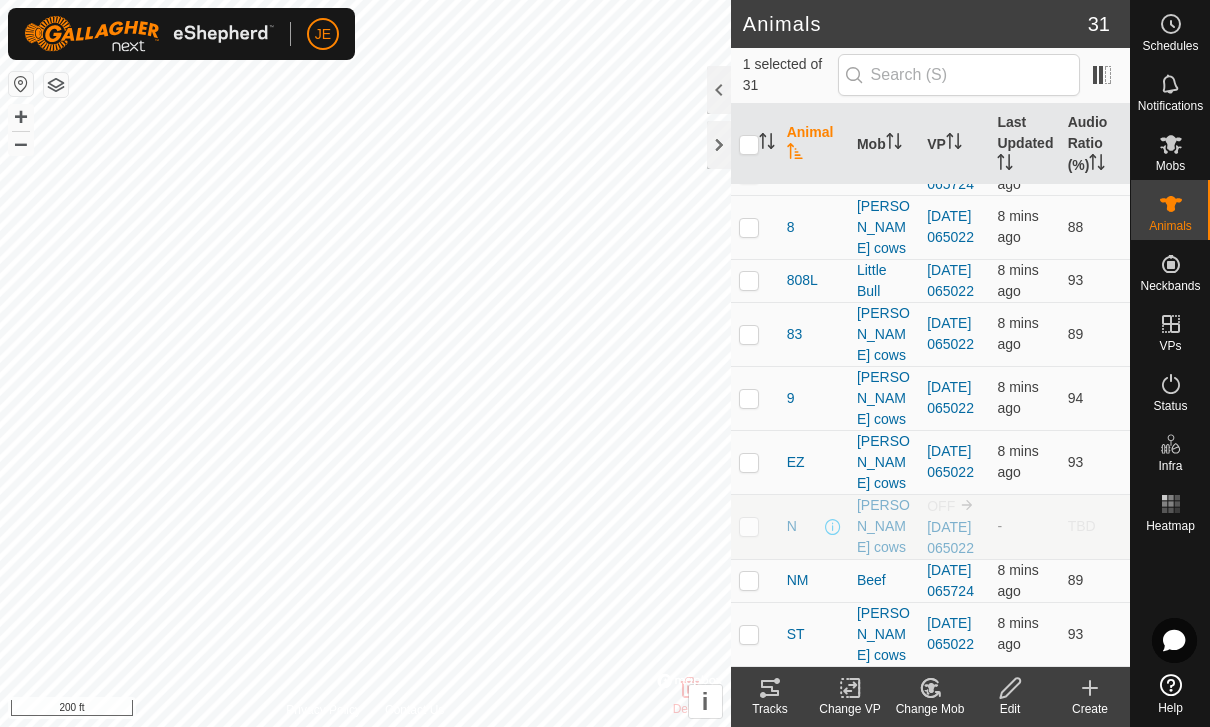 click 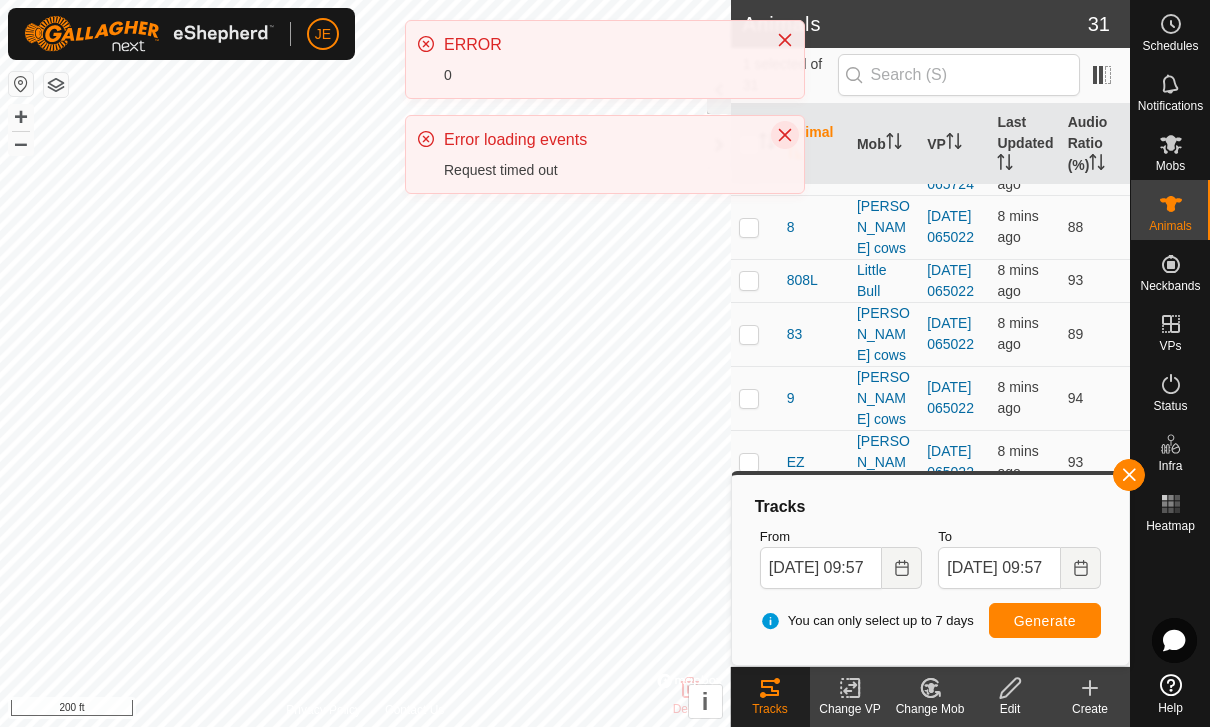 click 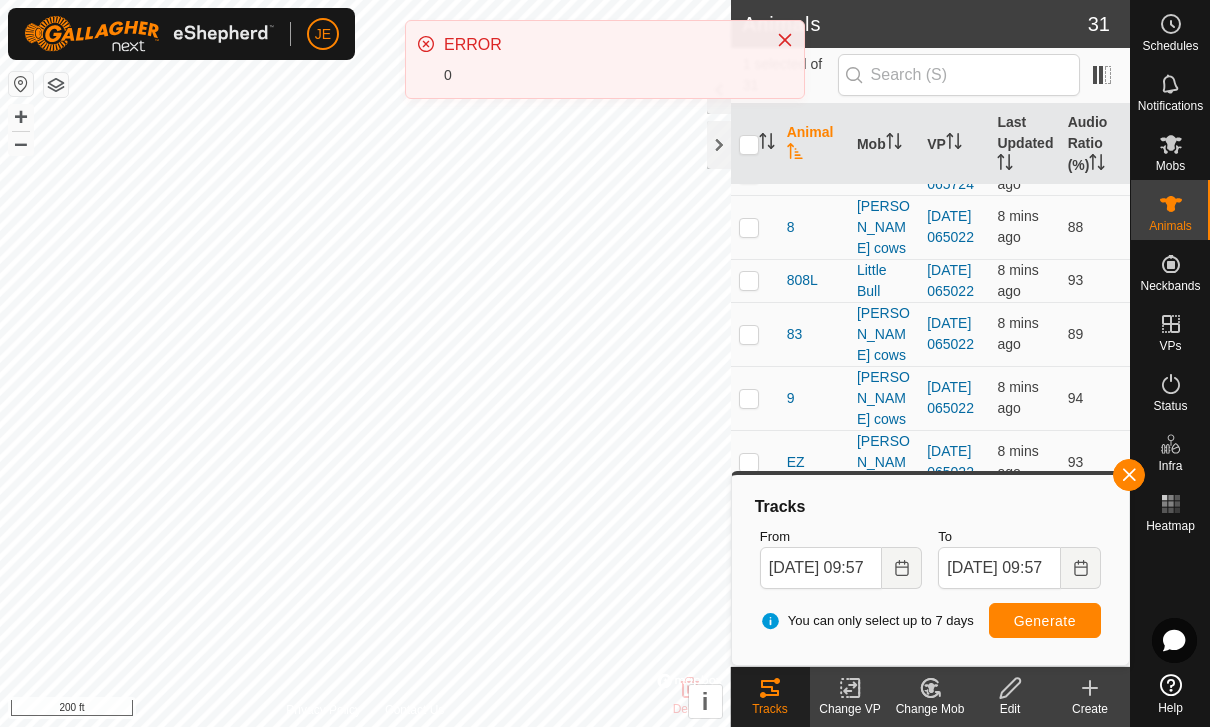 click 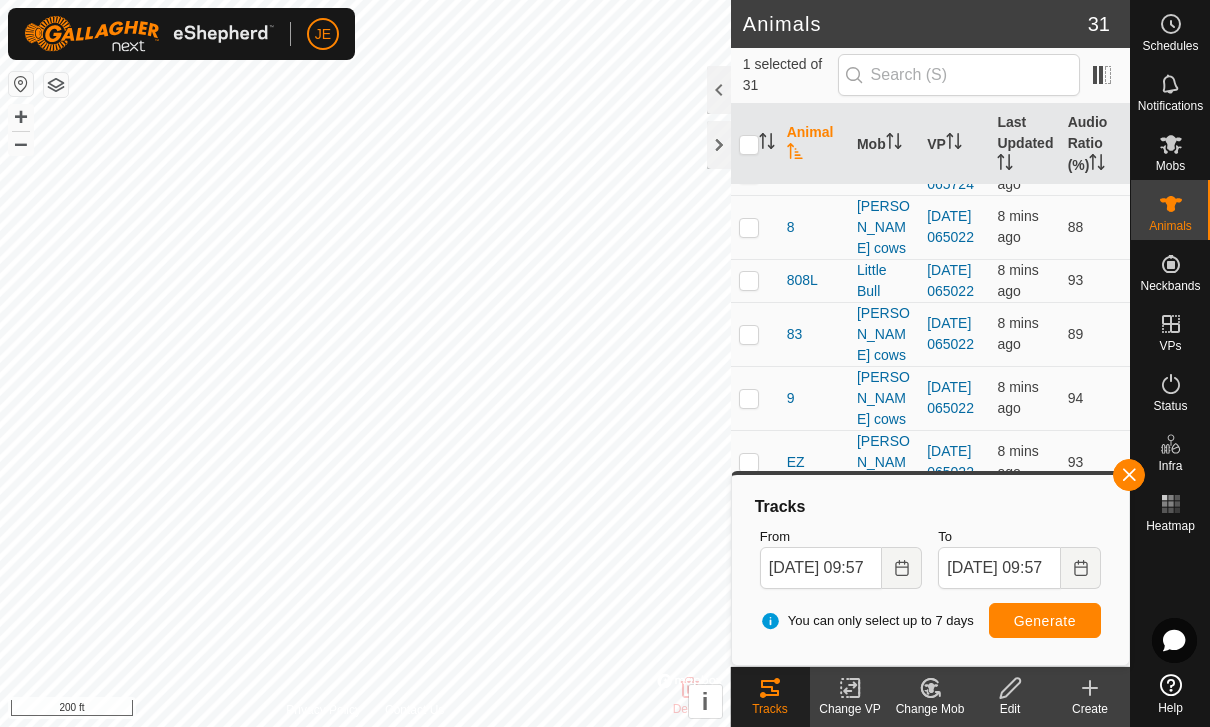 click 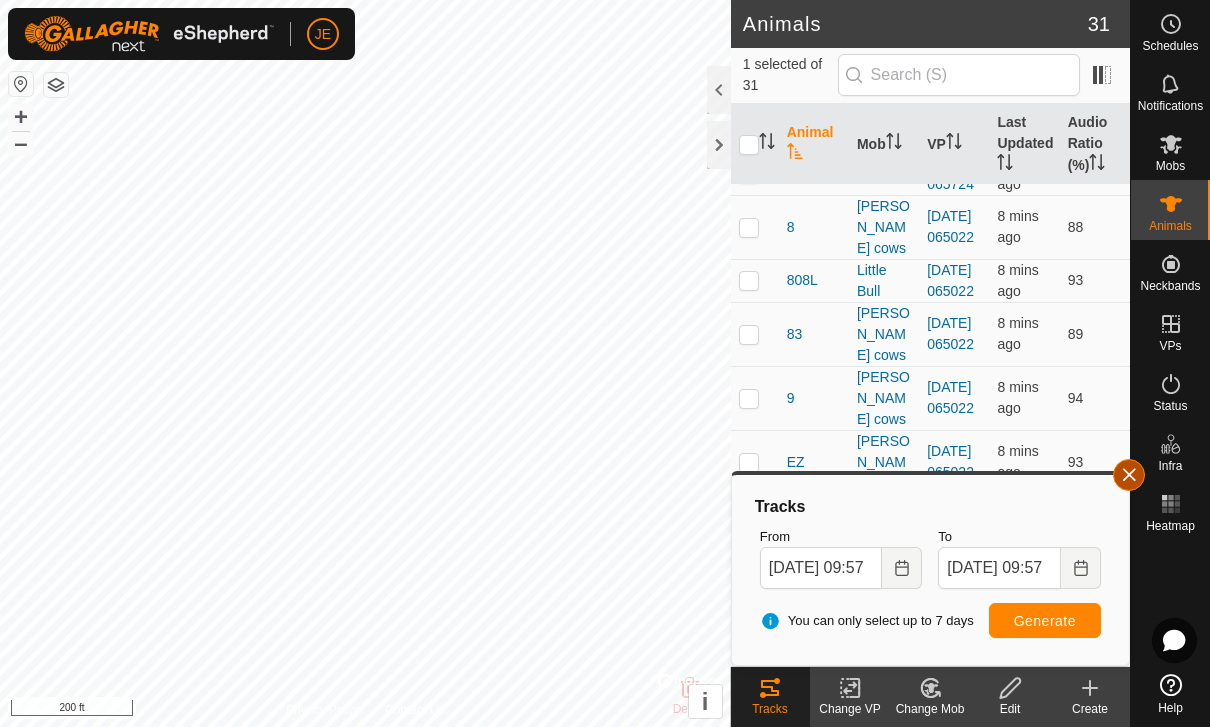 click at bounding box center (1129, 475) 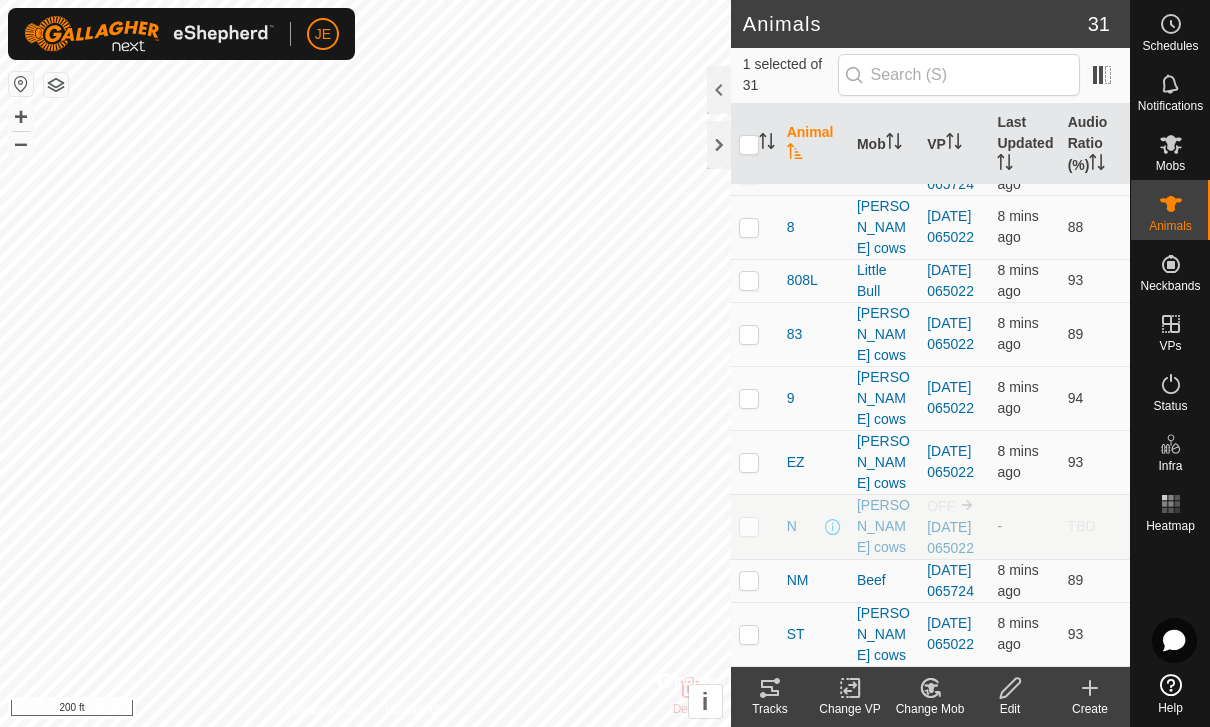 click 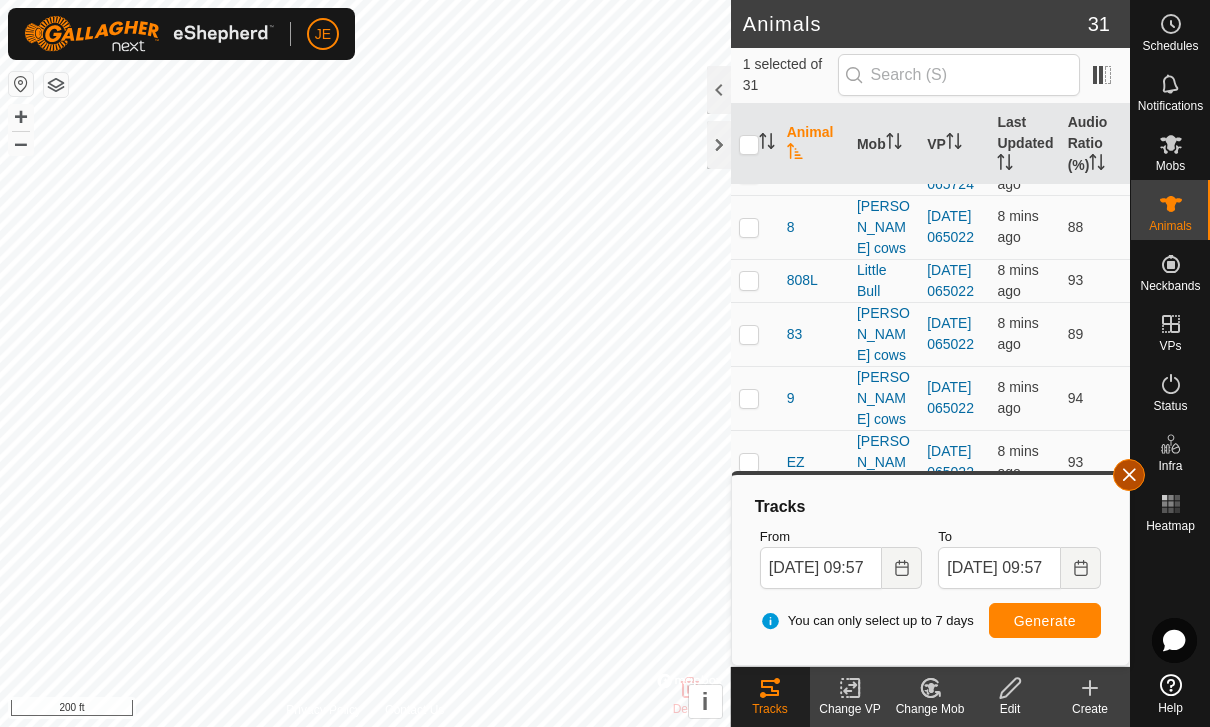 click at bounding box center [1129, 475] 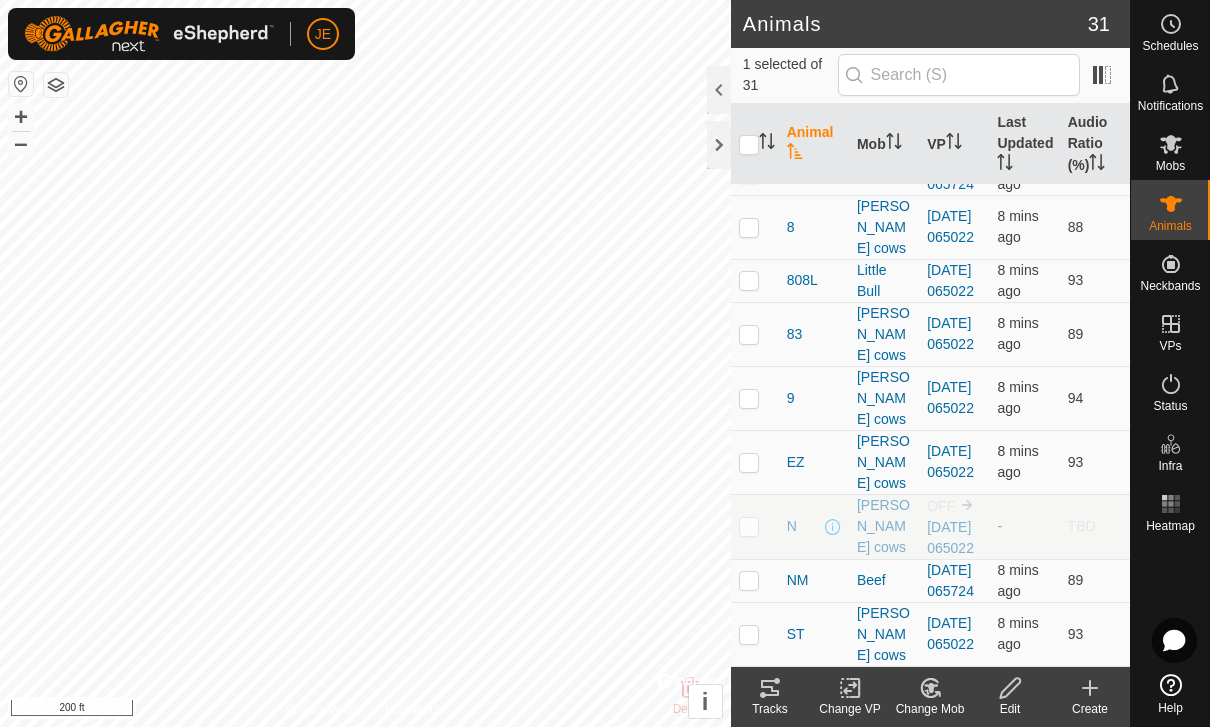 click 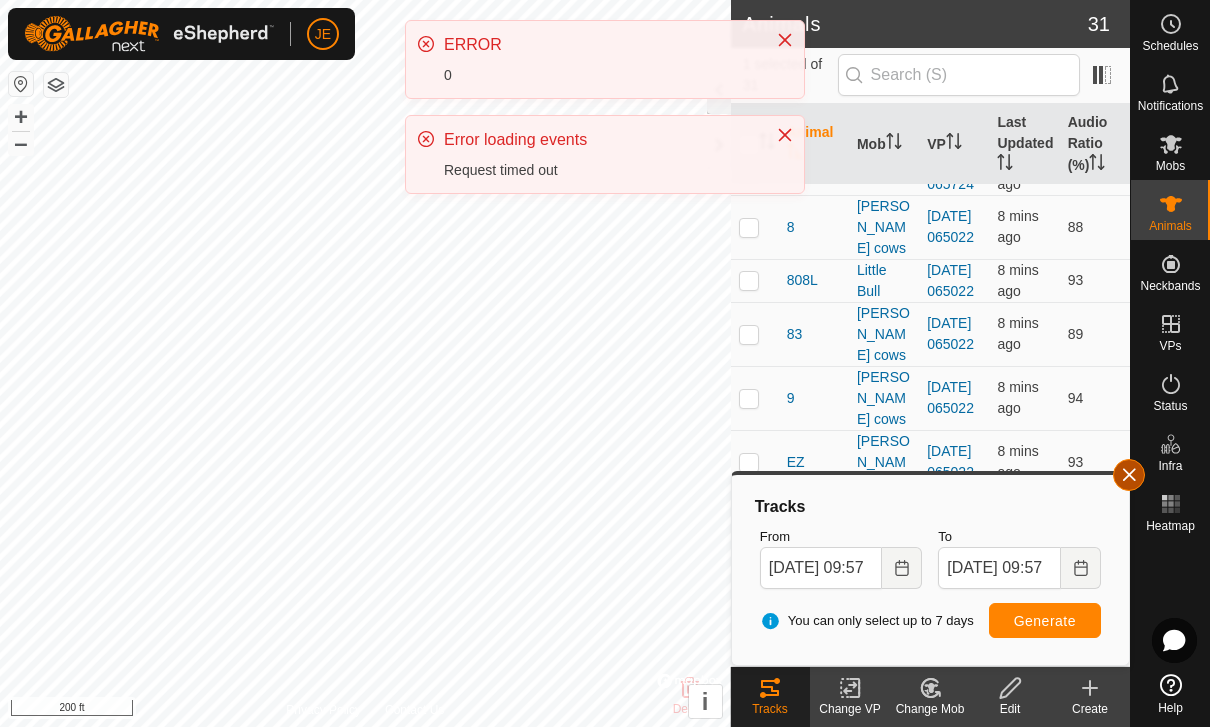 click at bounding box center (1129, 475) 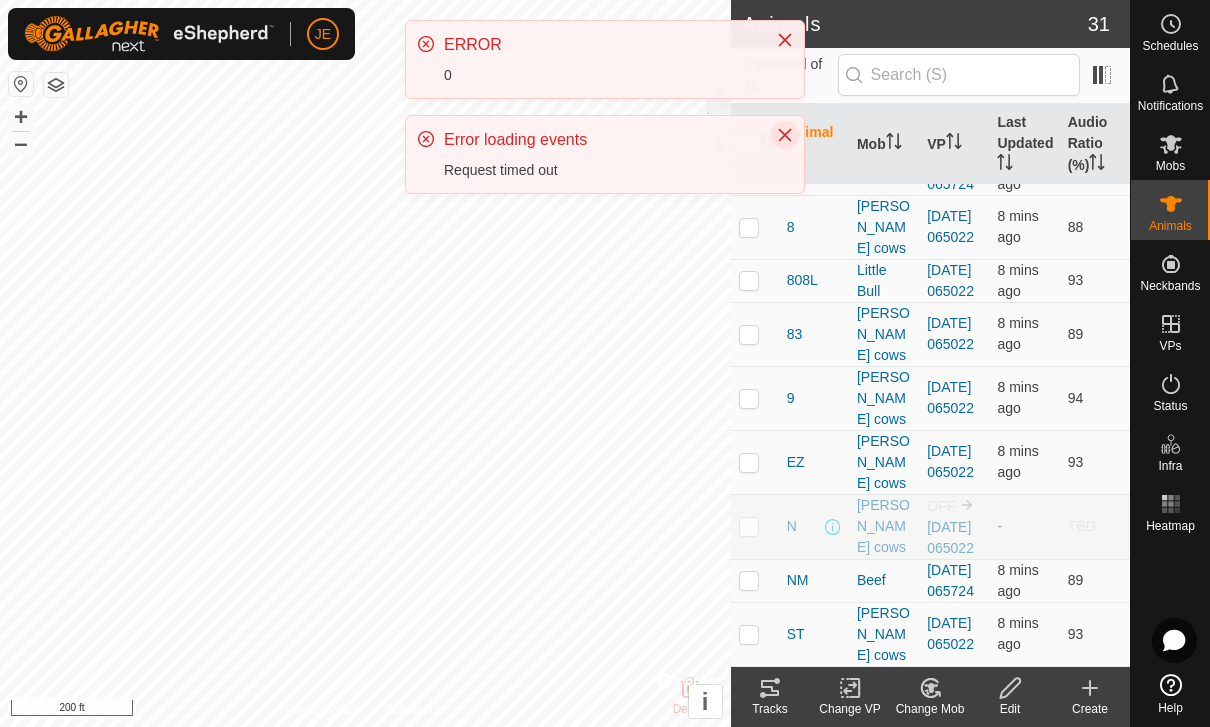 click 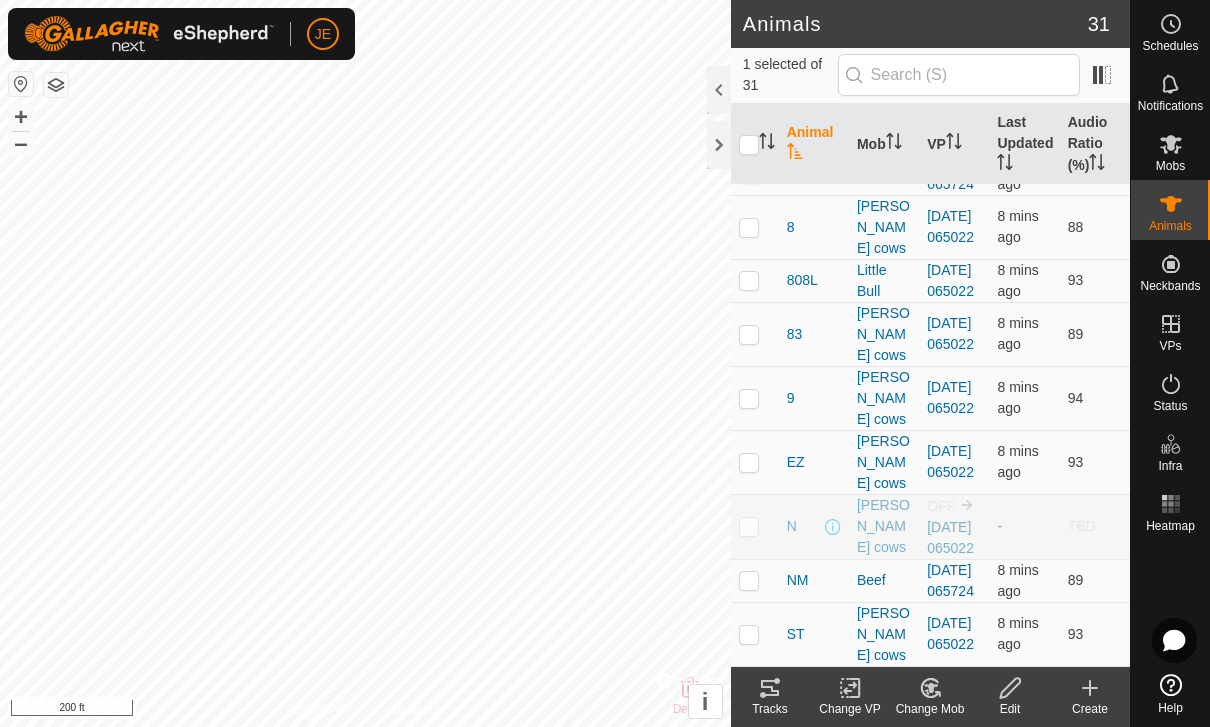 click on "Animals 31" 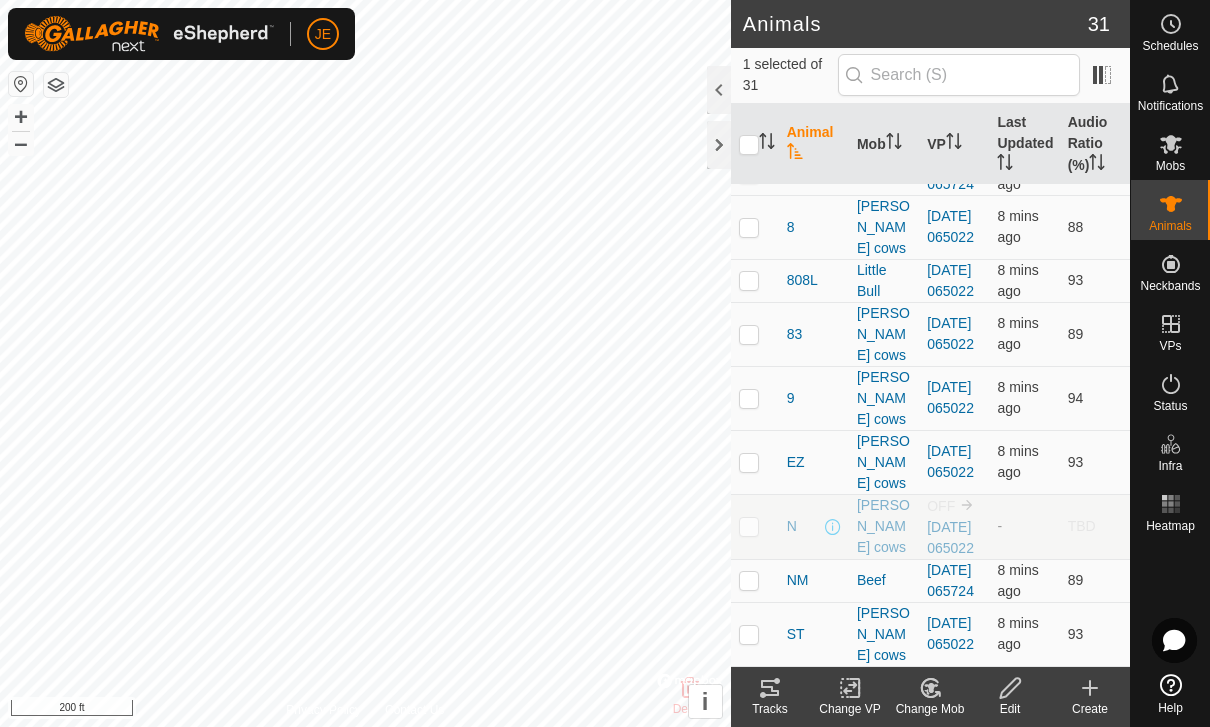 click 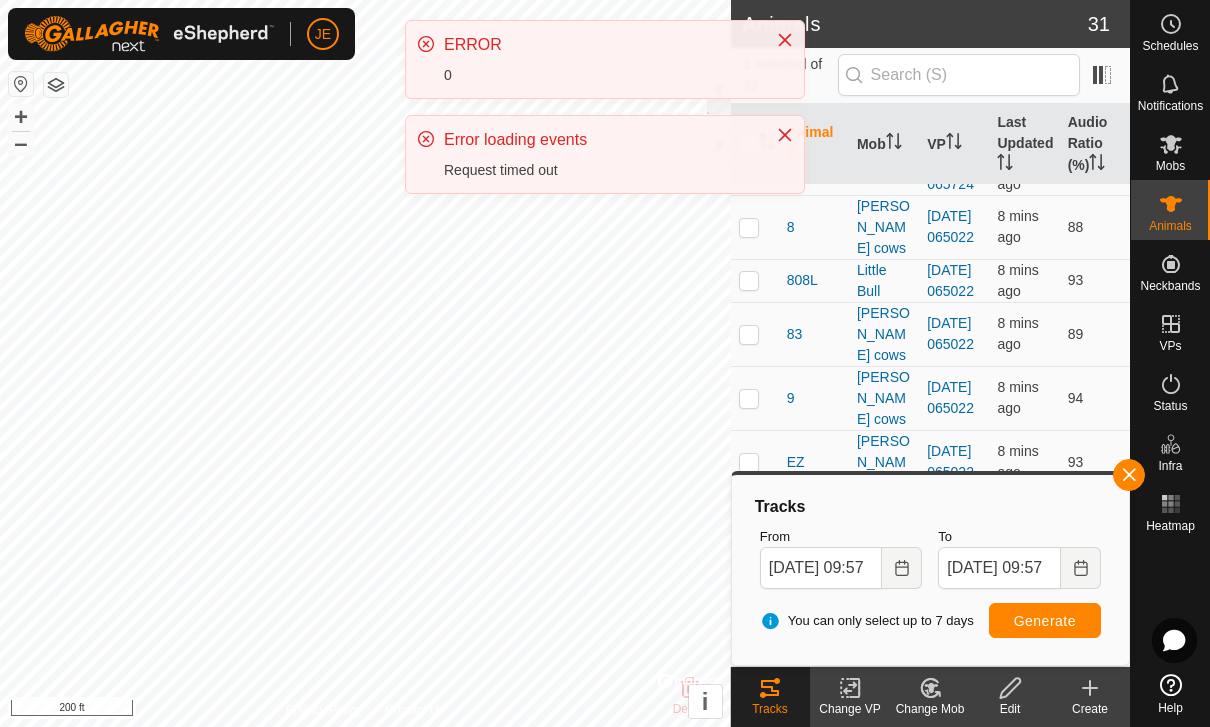click 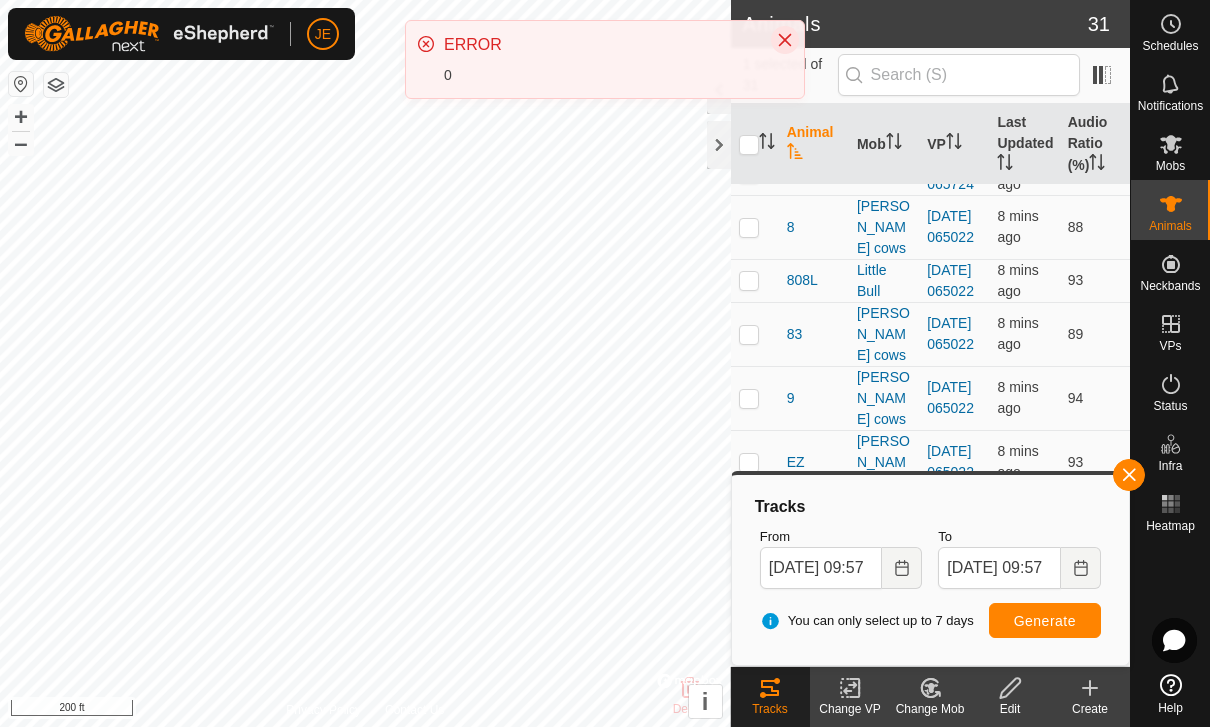 click 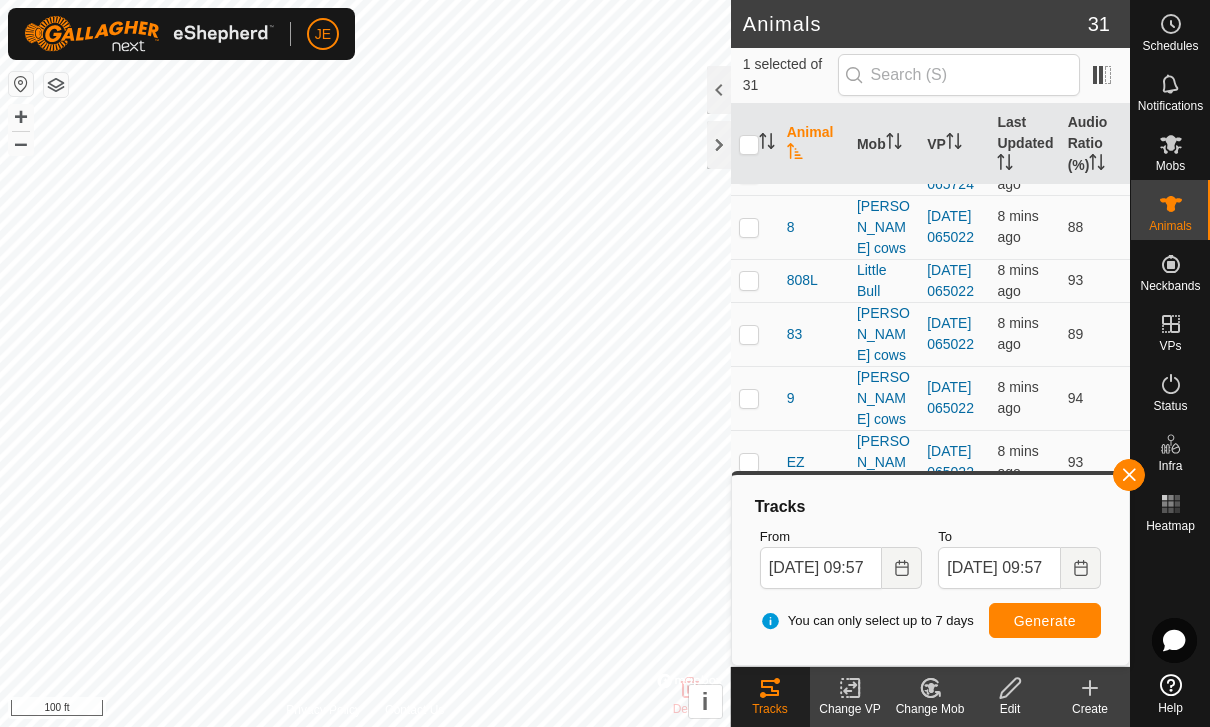 checkbox on "true" 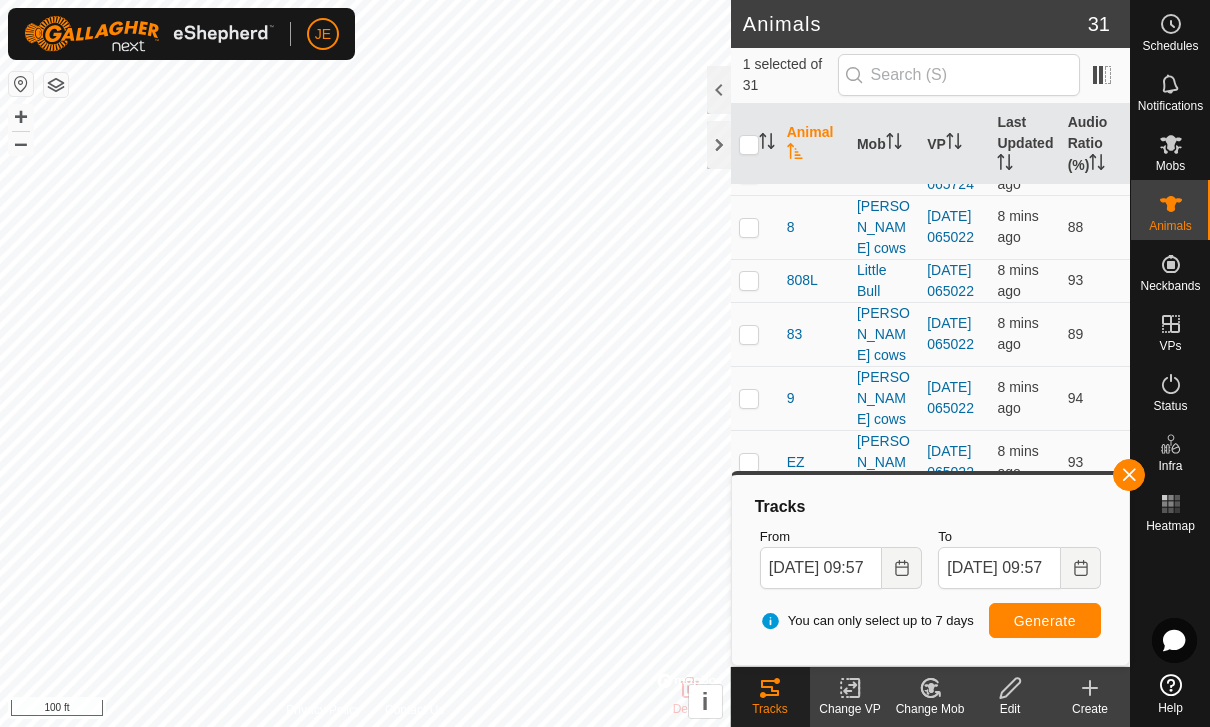 checkbox on "false" 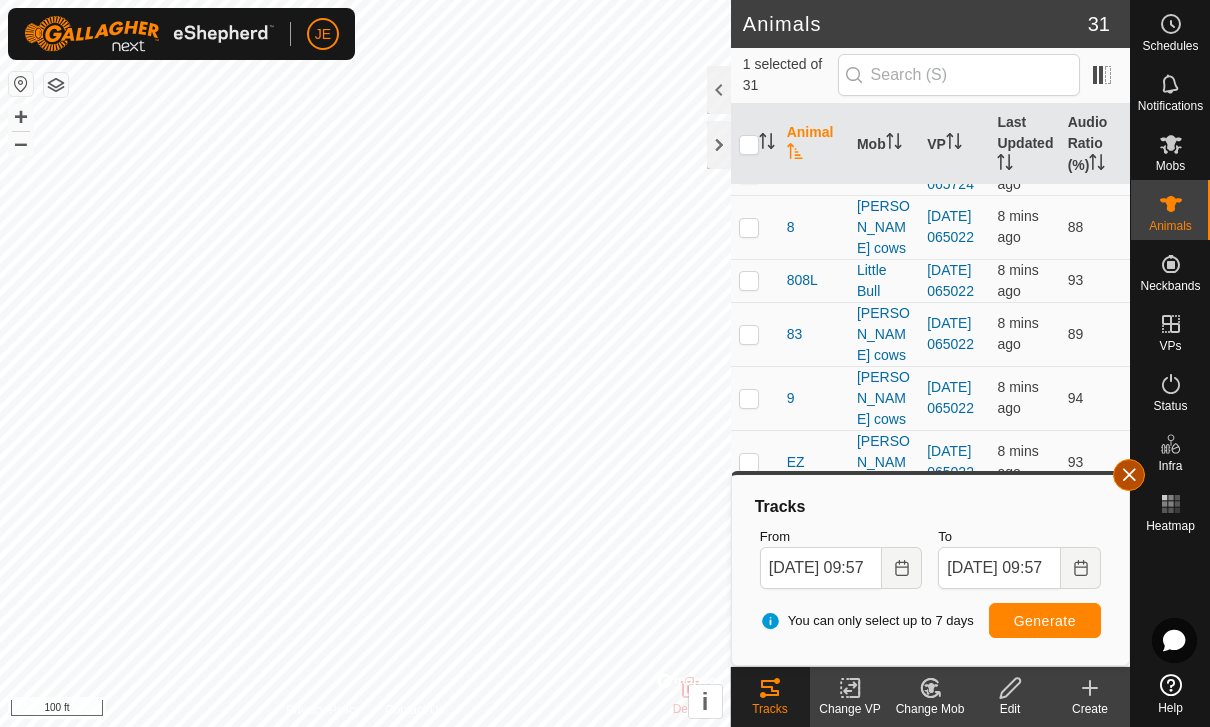 click at bounding box center [1129, 475] 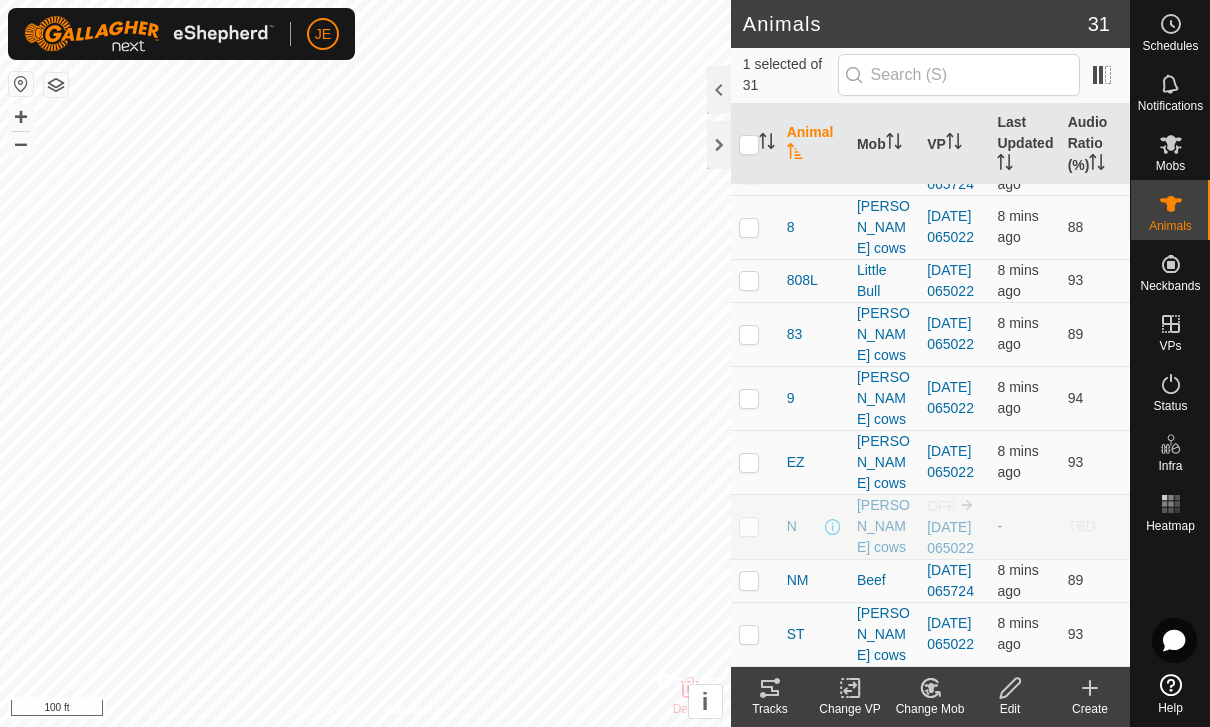 click on "Tracks" 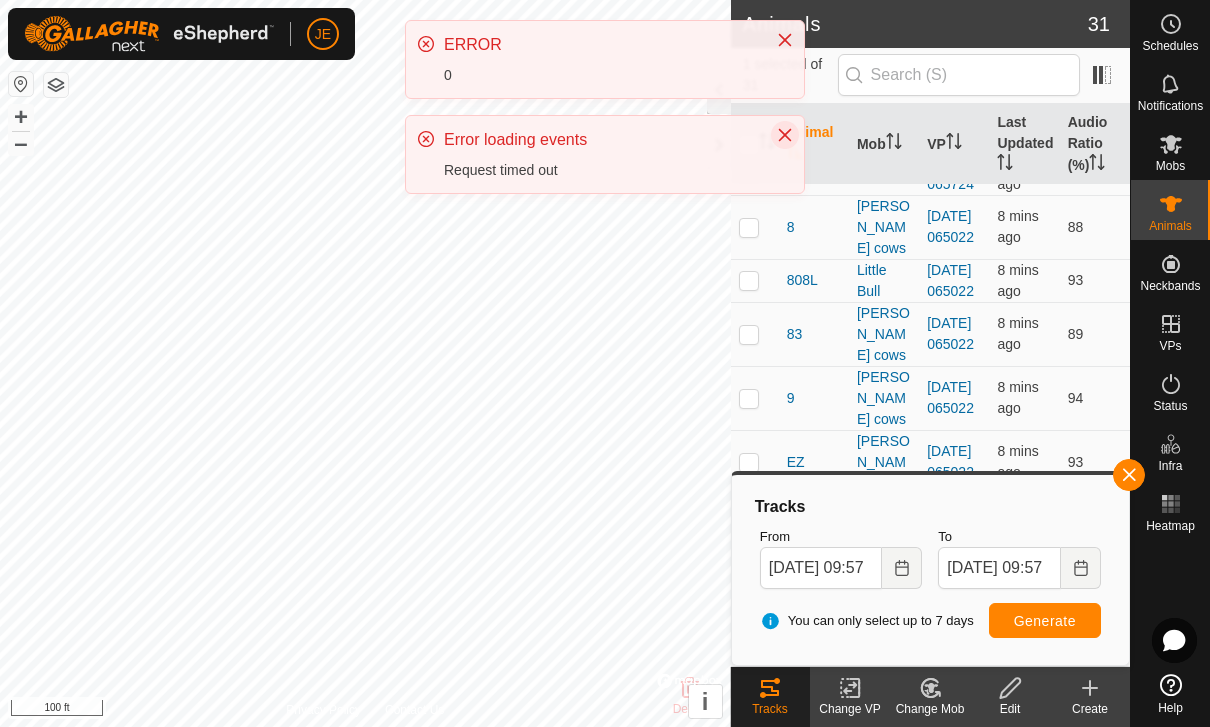 click 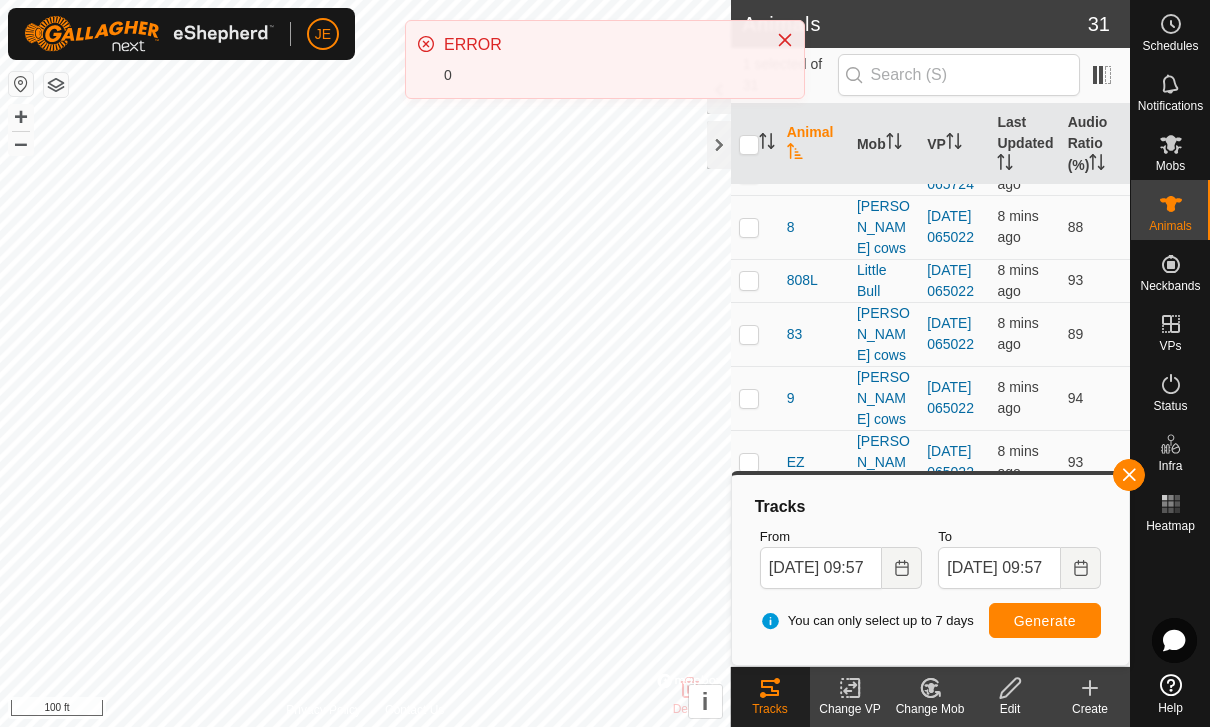 click 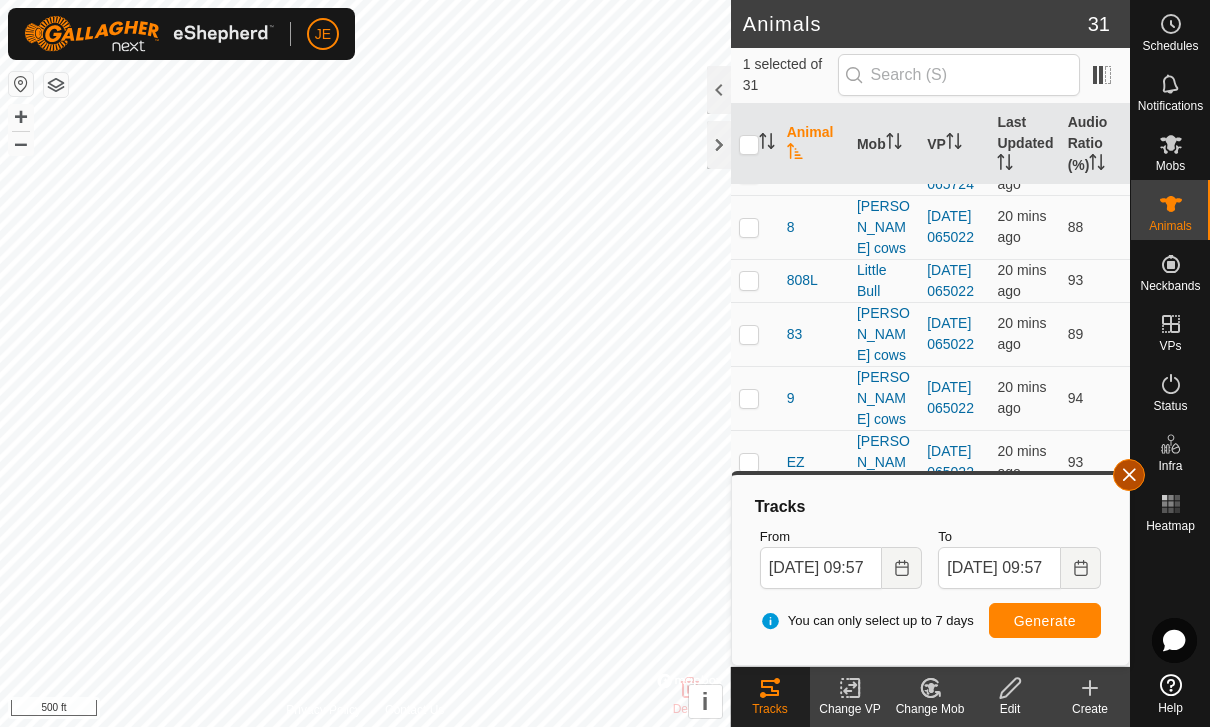 click at bounding box center (1129, 475) 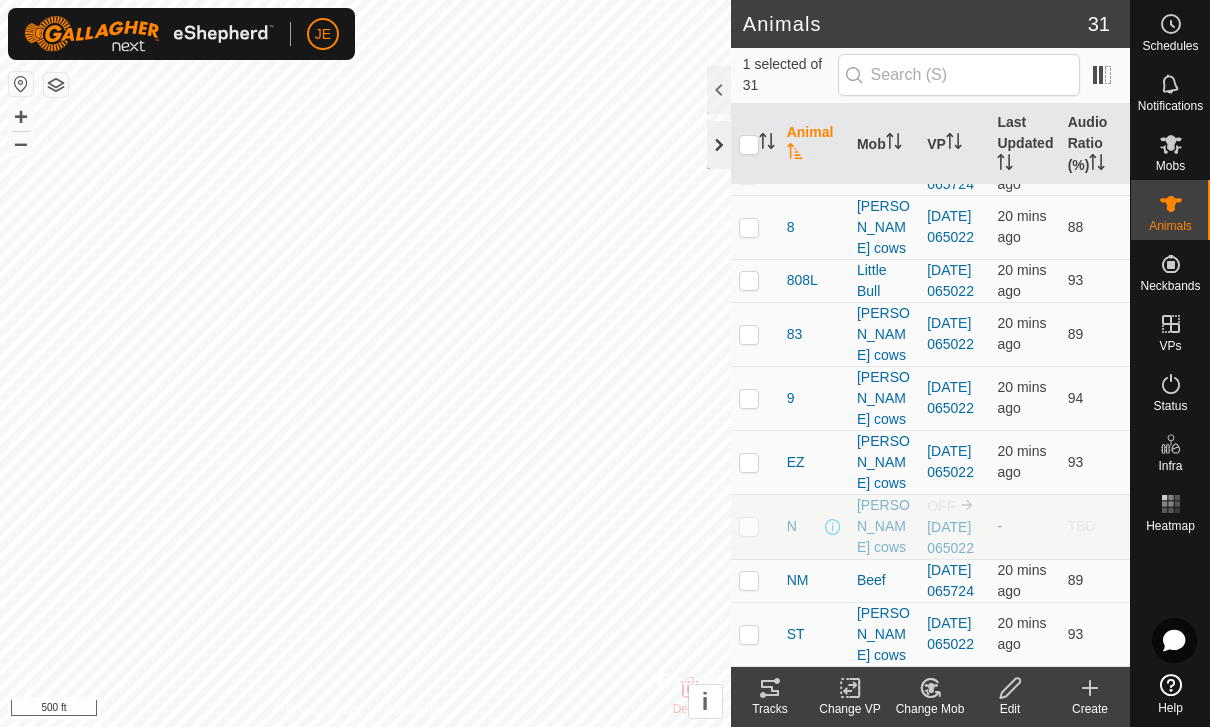 click 